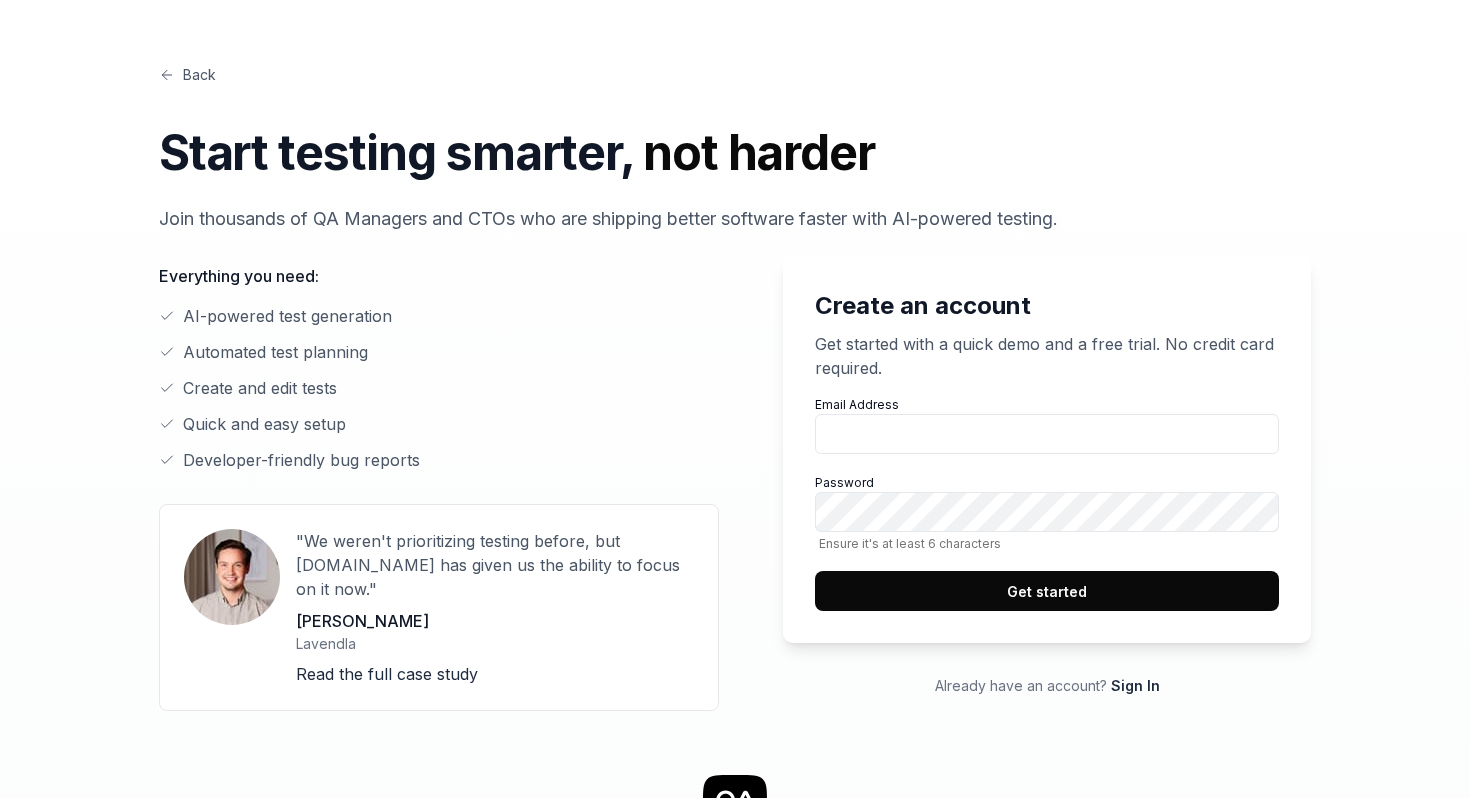 scroll, scrollTop: 0, scrollLeft: 0, axis: both 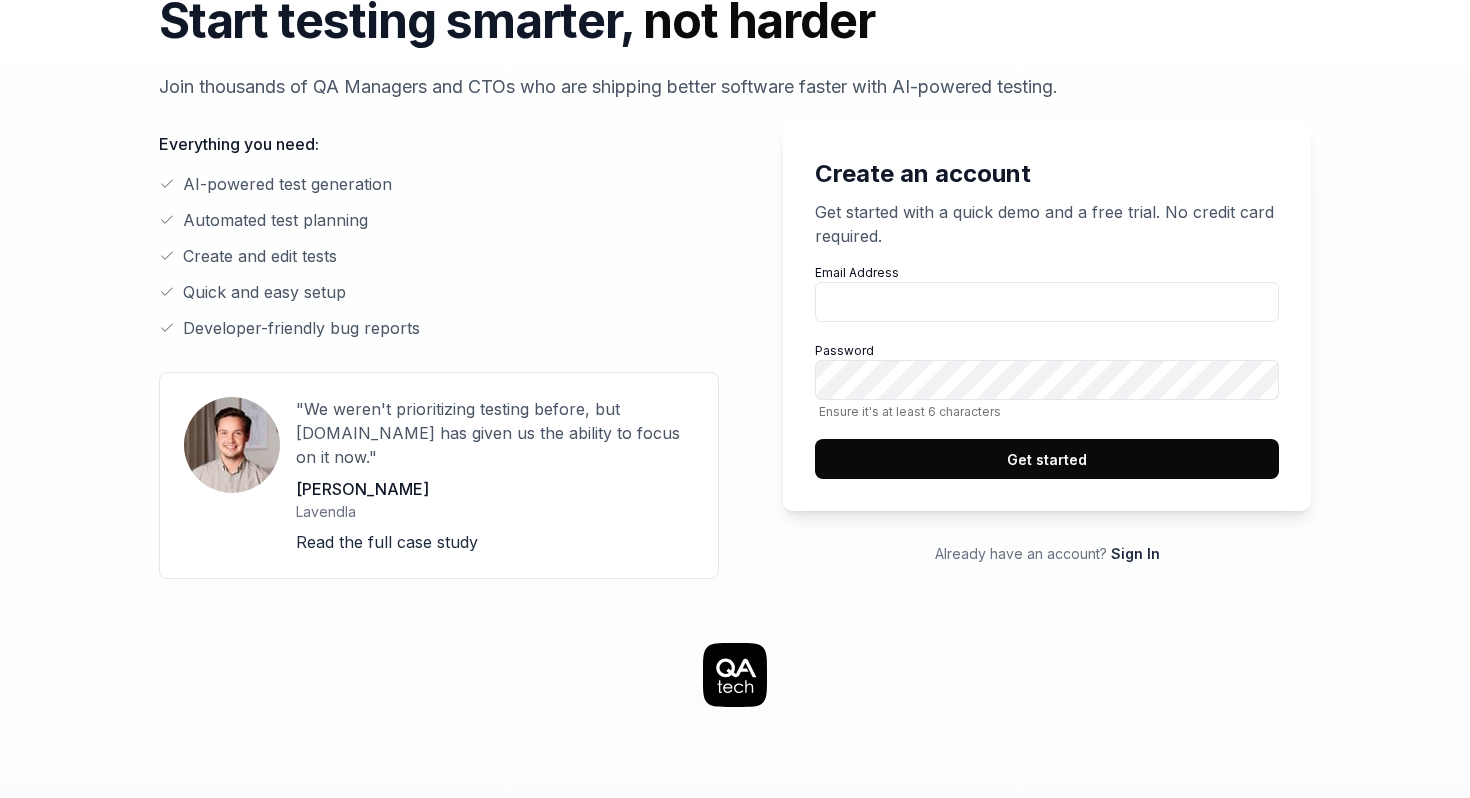 click on "Sign In" at bounding box center [1135, 553] 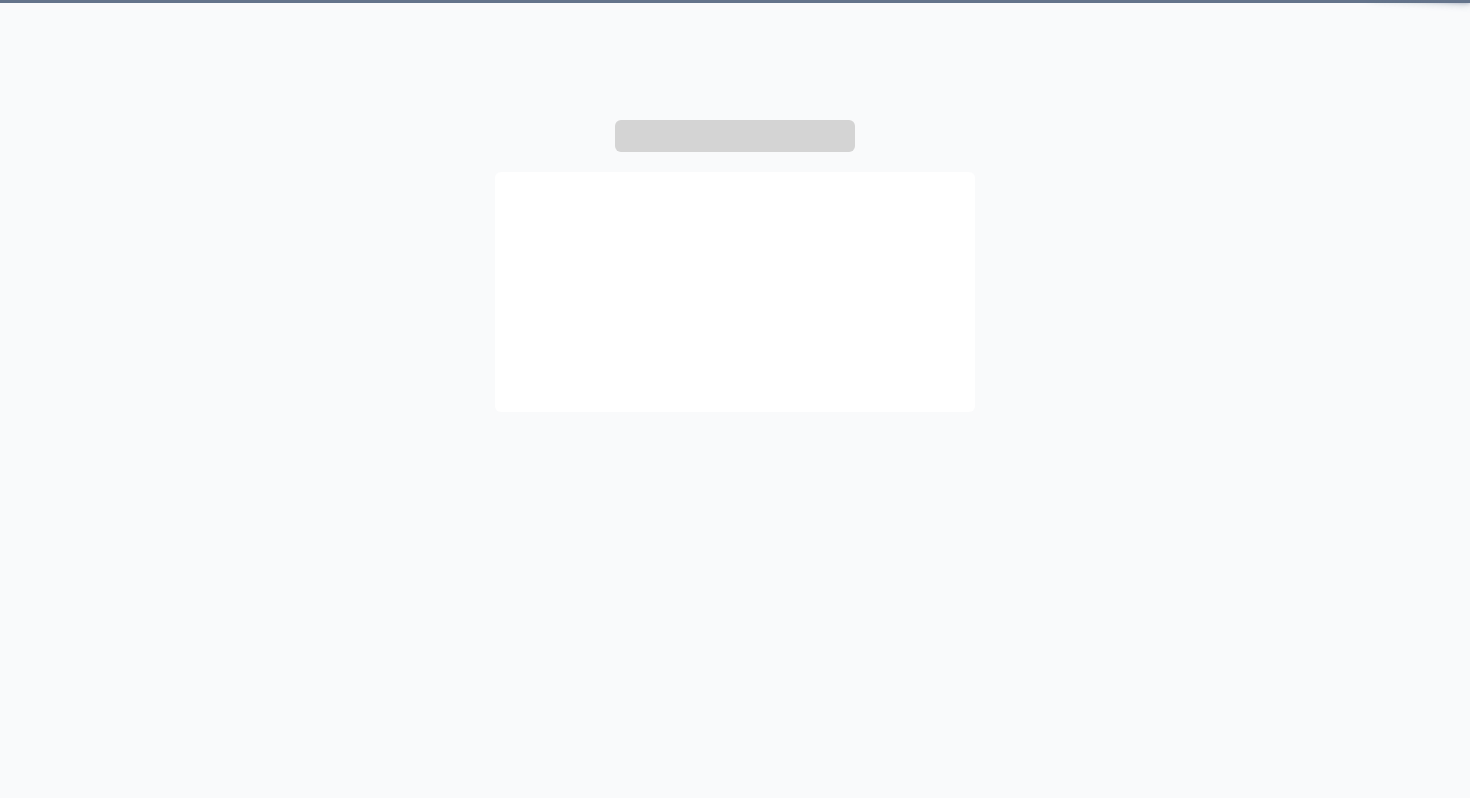 scroll, scrollTop: 0, scrollLeft: 0, axis: both 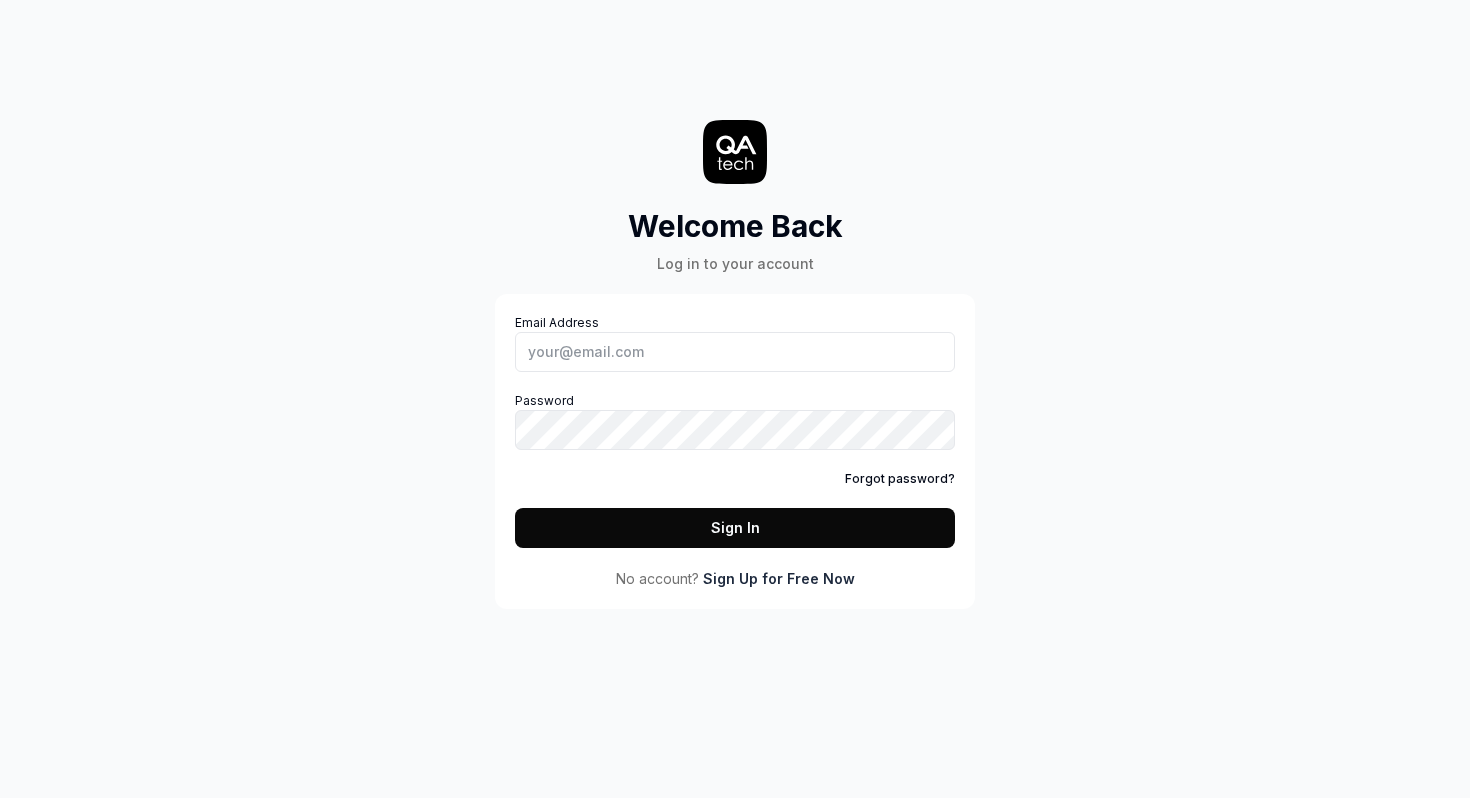 click on "Email Address Password Forgot password? Sign In" at bounding box center [735, 431] 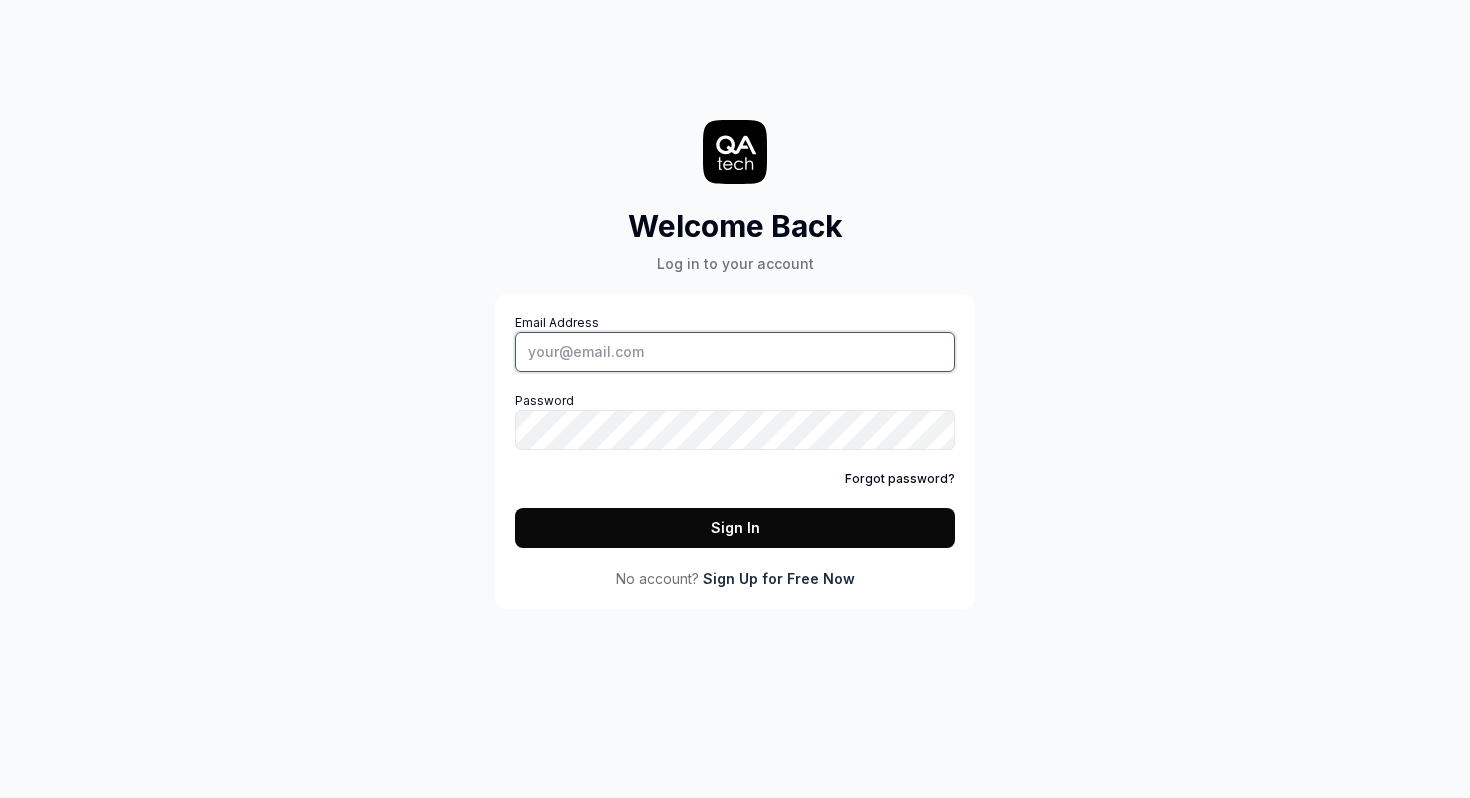 click on "Email Address" at bounding box center (735, 352) 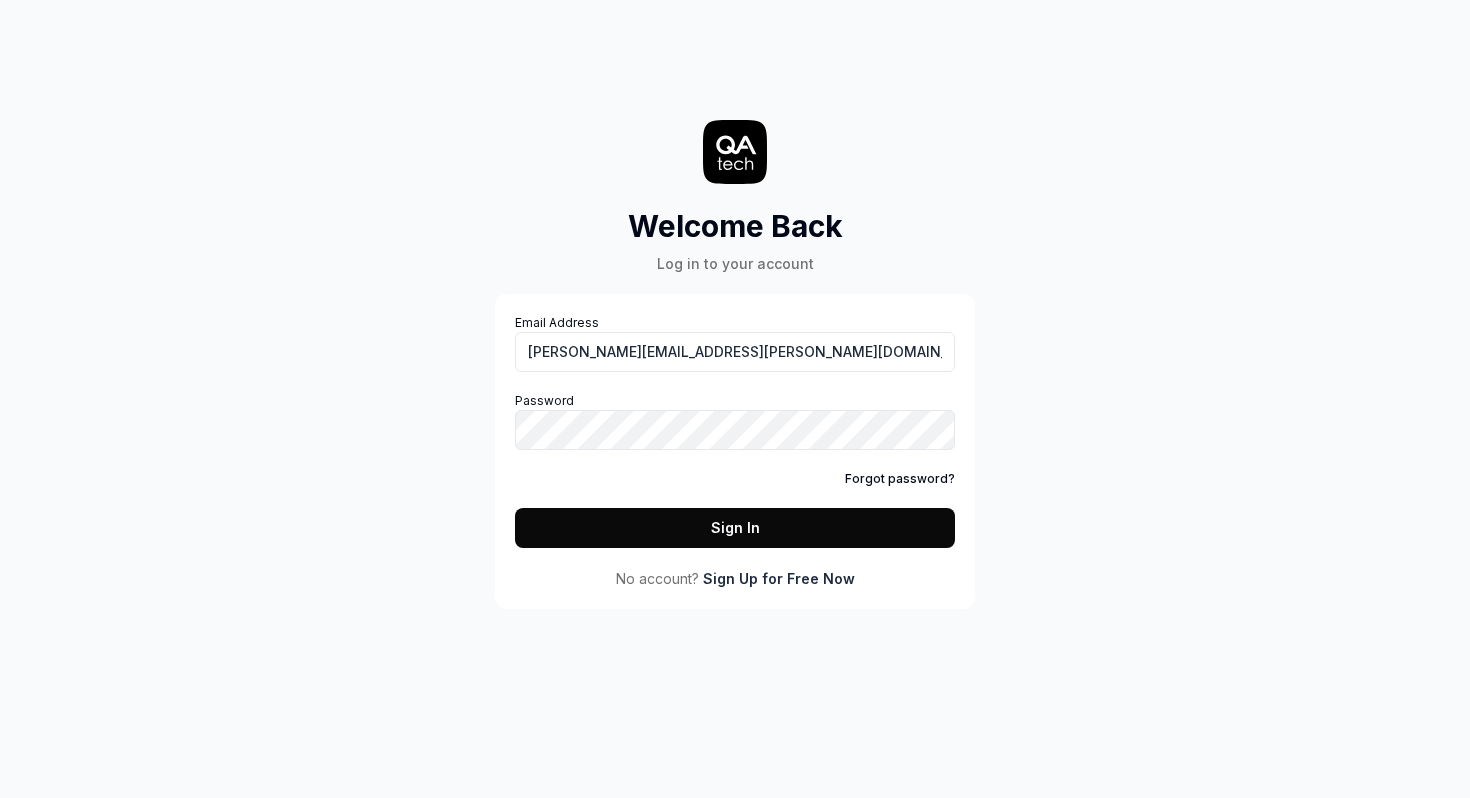 click on "Sign In" at bounding box center [735, 528] 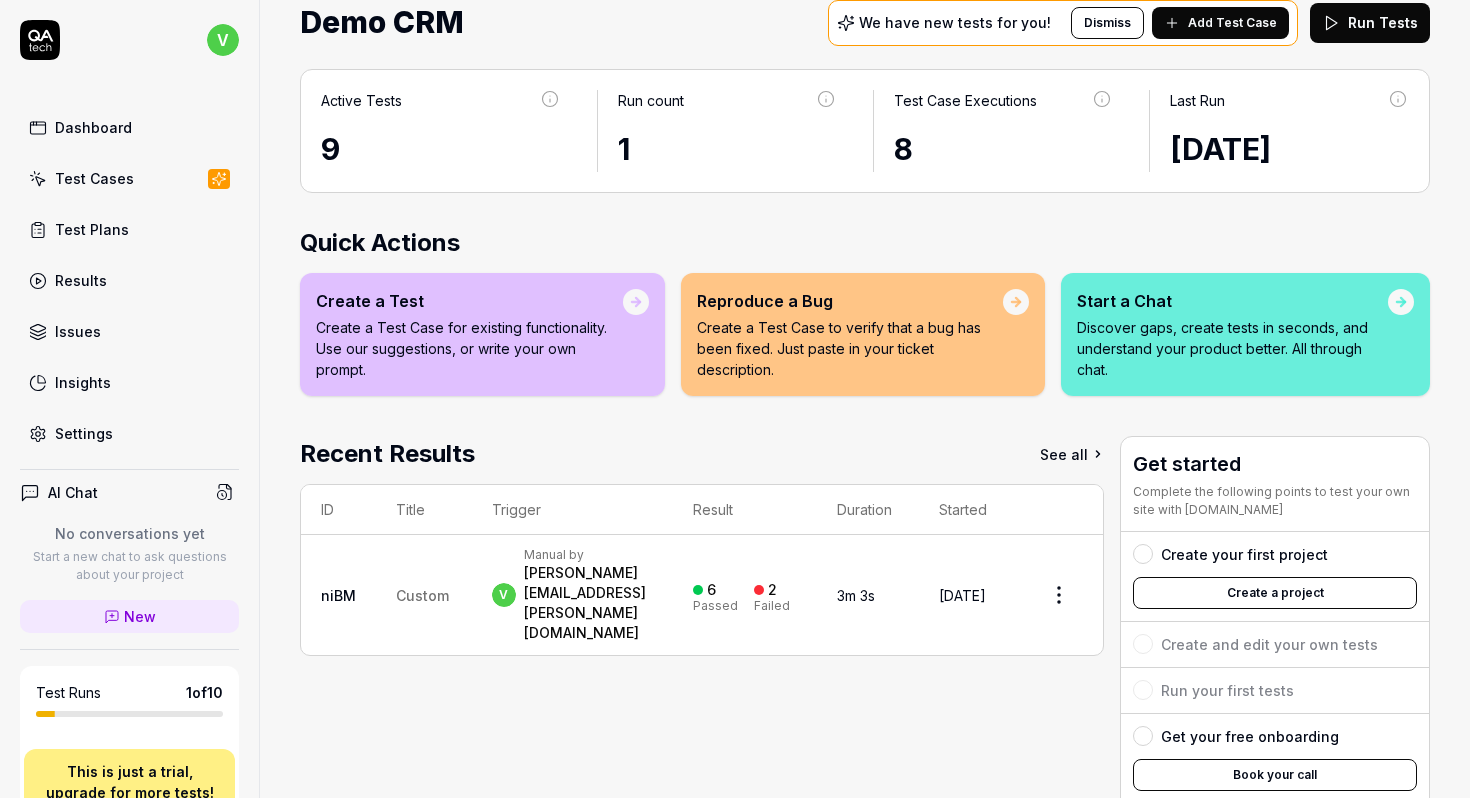 scroll, scrollTop: 0, scrollLeft: 0, axis: both 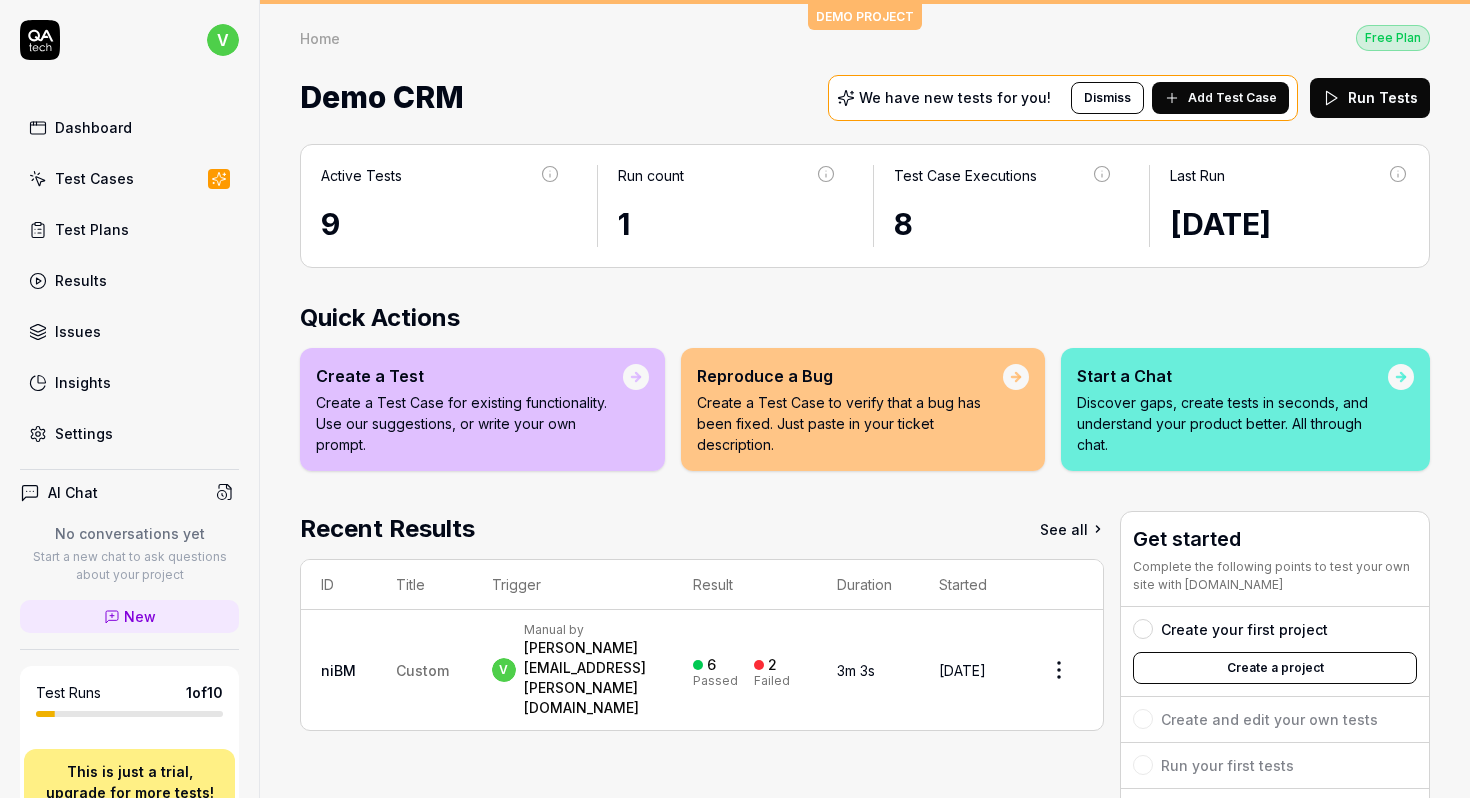 click on "Settings" at bounding box center (84, 433) 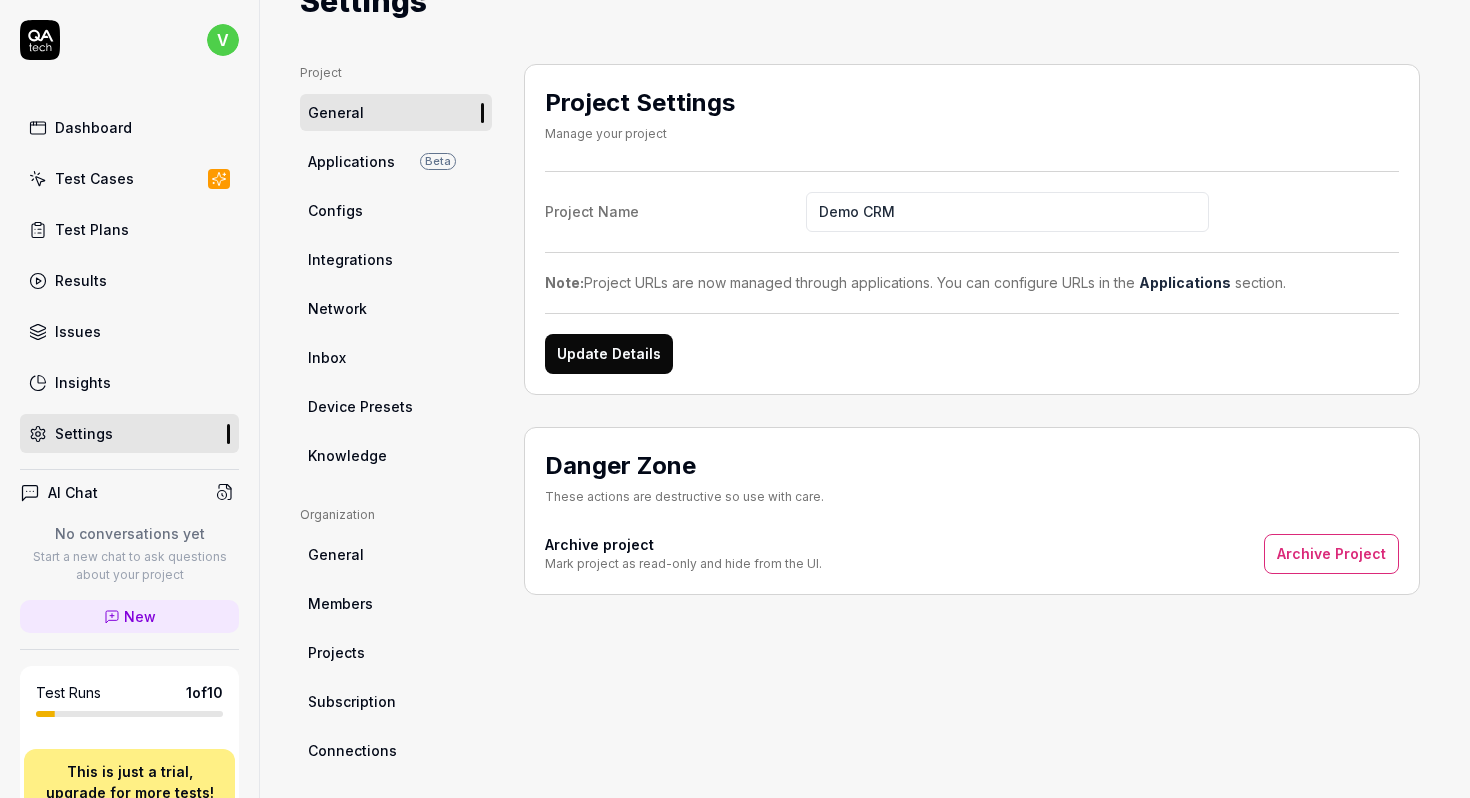 scroll, scrollTop: 94, scrollLeft: 0, axis: vertical 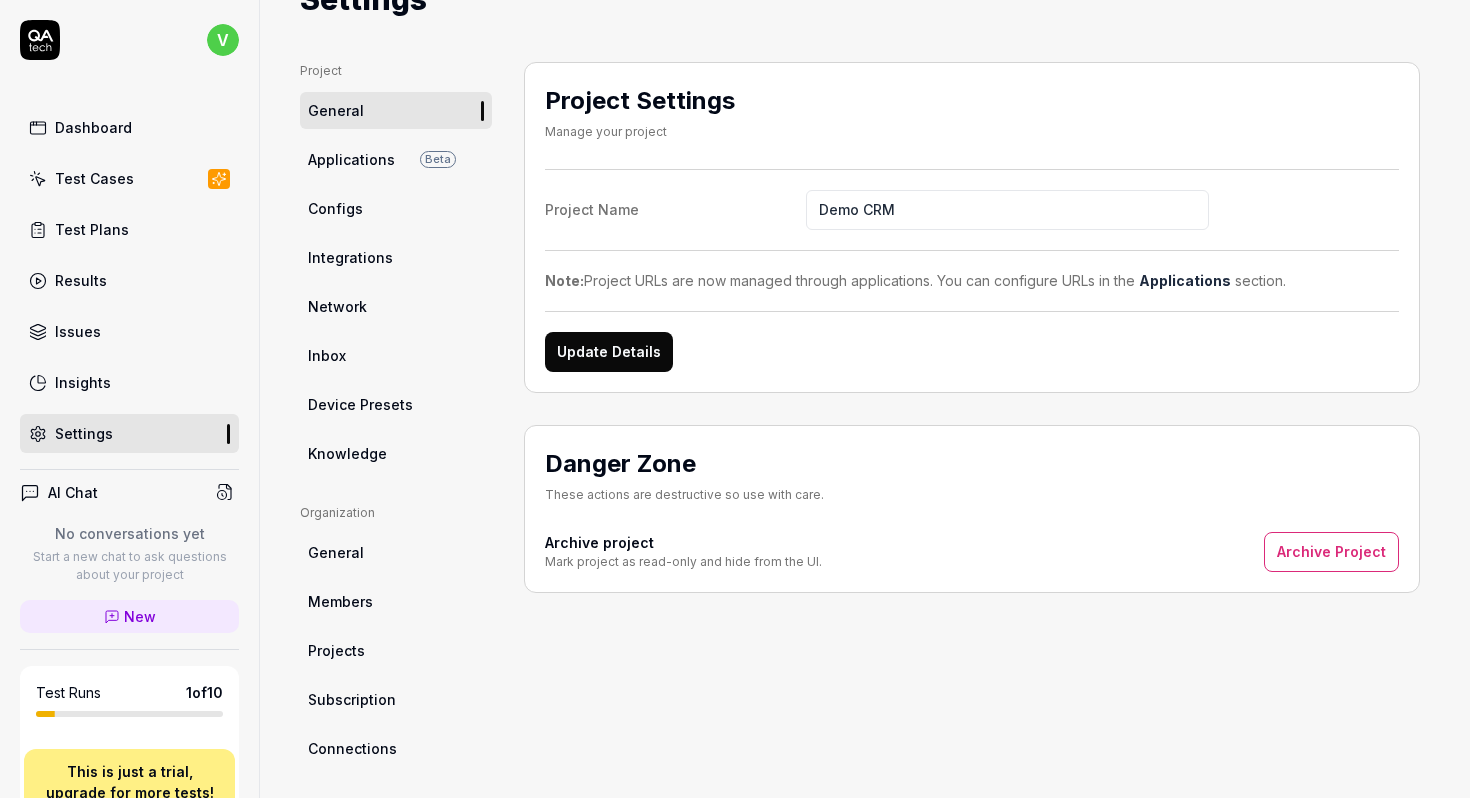click on "Demo CRM" at bounding box center [1007, 210] 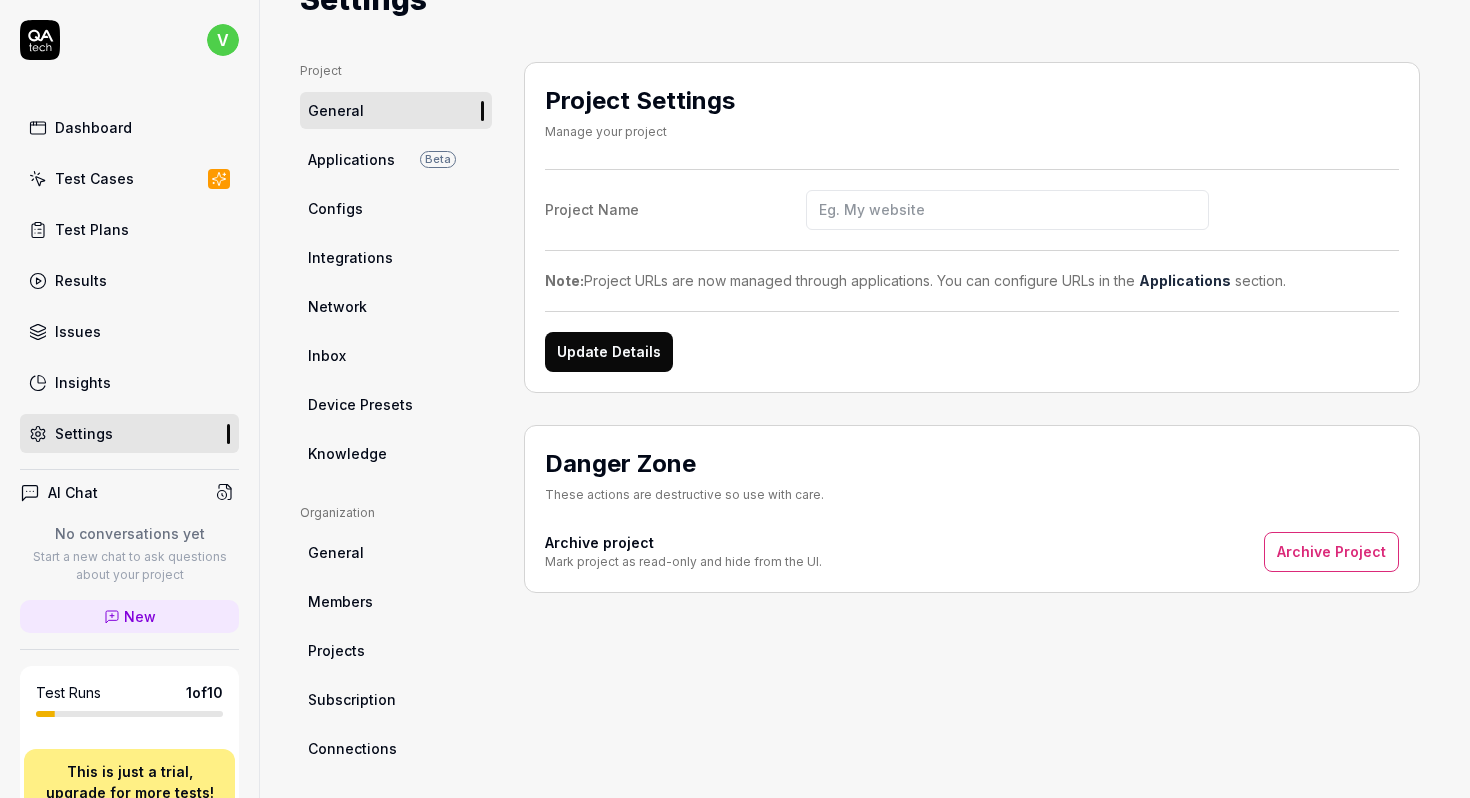 type 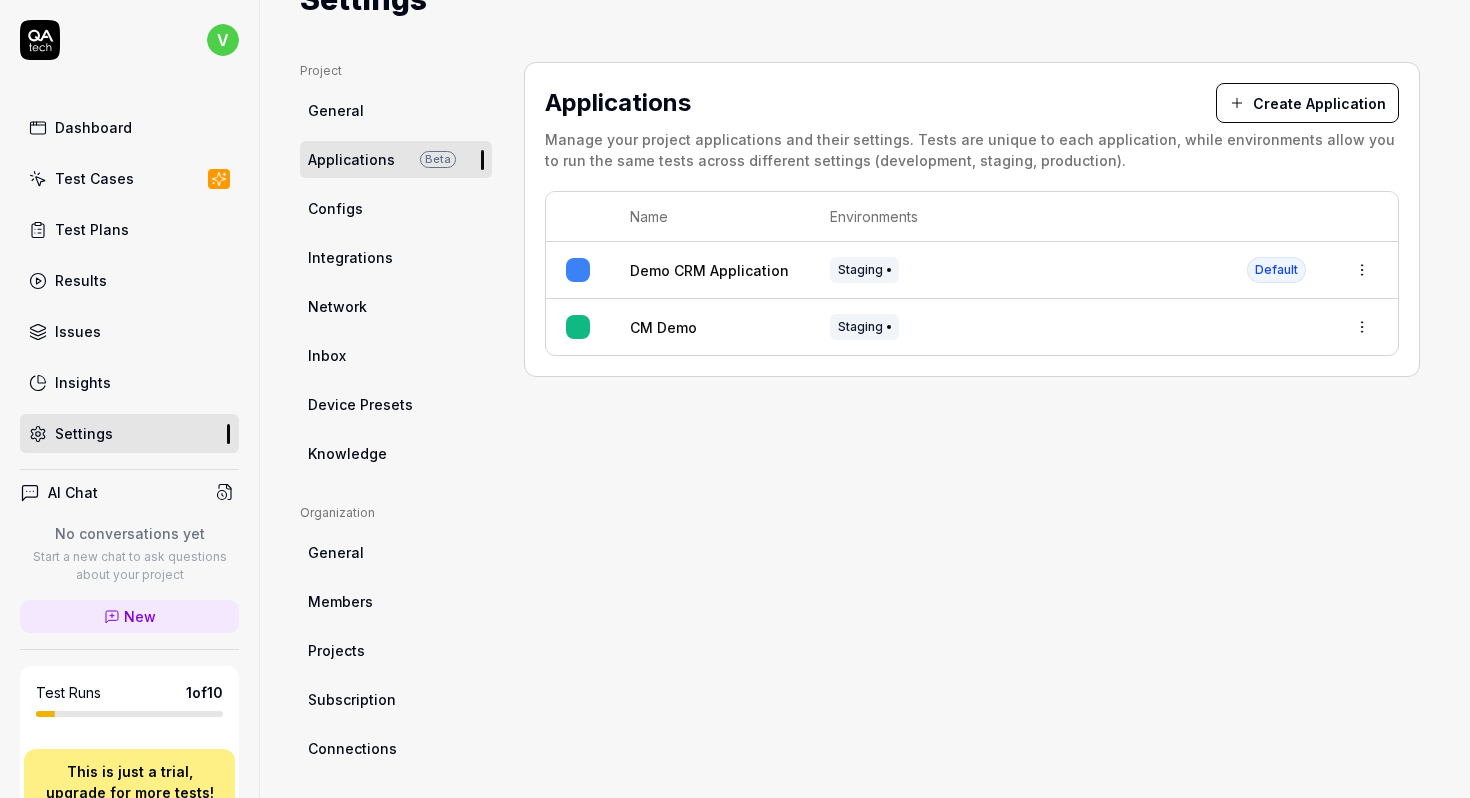 click on "v Dashboard Test Cases Test Plans Results Issues Insights Settings AI Chat No conversations yet Start a new chat to ask questions about your project New Test Runs 1  of  10 This is just a trial, upgrade for more tests! You have almost reached the limit for the trial. Upgrade Now Book a call with us Documentation K Kratikal Tech Pvt Lvt Demo CRM Collapse Sidebar DEMO PROJECT Home / Settings Free Plan Home / Settings Free Plan Settings Project General Applications Beta Configs Integrations Network Inbox Device Presets Knowledge Project Select a page Organization General Members Projects Subscription Connections Organization Select a page Profile My Details Authentication Email Password Profile Select a page Applications Create Application Manage your project applications and their settings. Tests are unique to each application, while environments allow you to run the same tests across different settings (development, staging, production). Name Environments Demo CRM Application Staging Default CM Demo Staging" at bounding box center [735, 399] 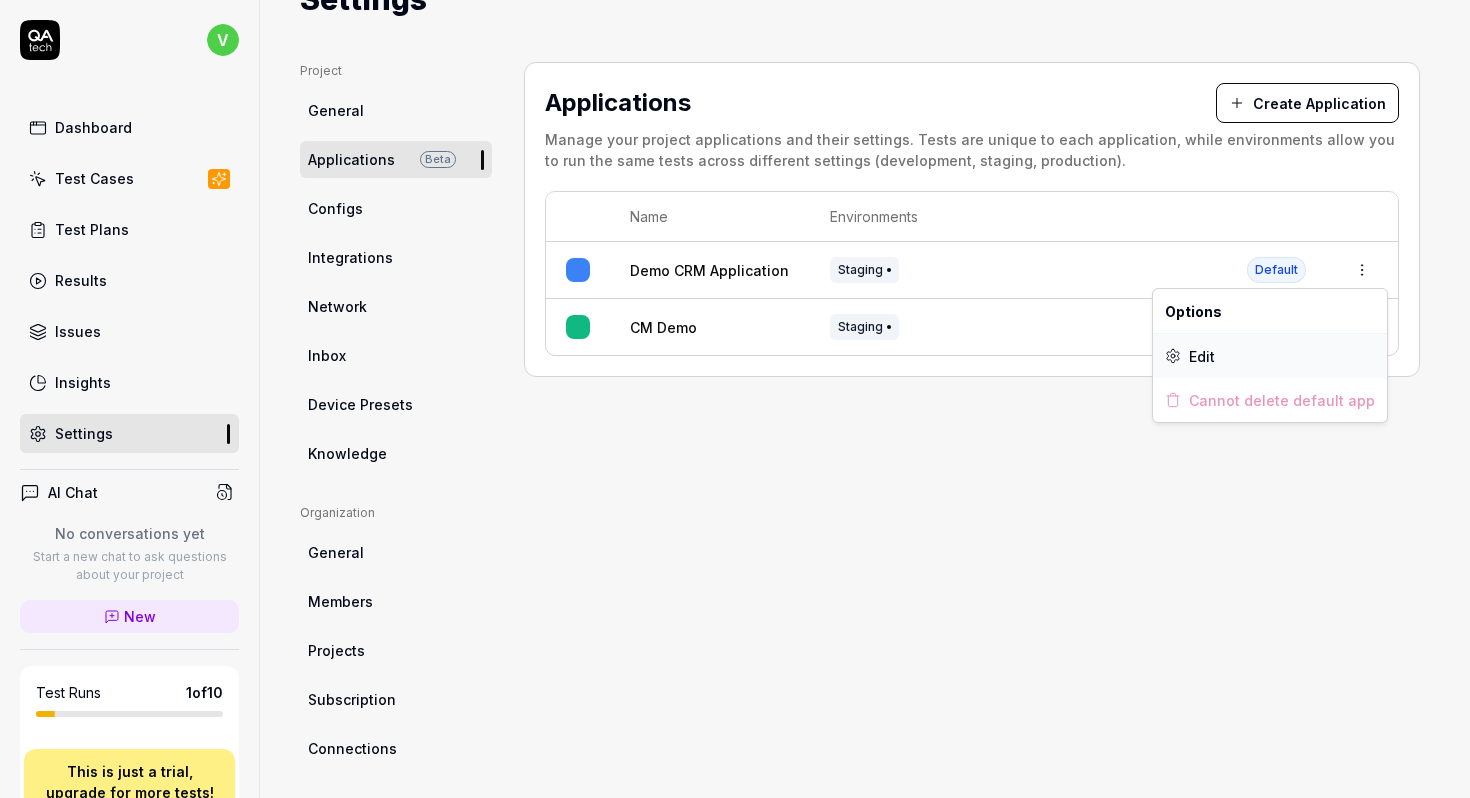 click on "Edit" at bounding box center (1202, 356) 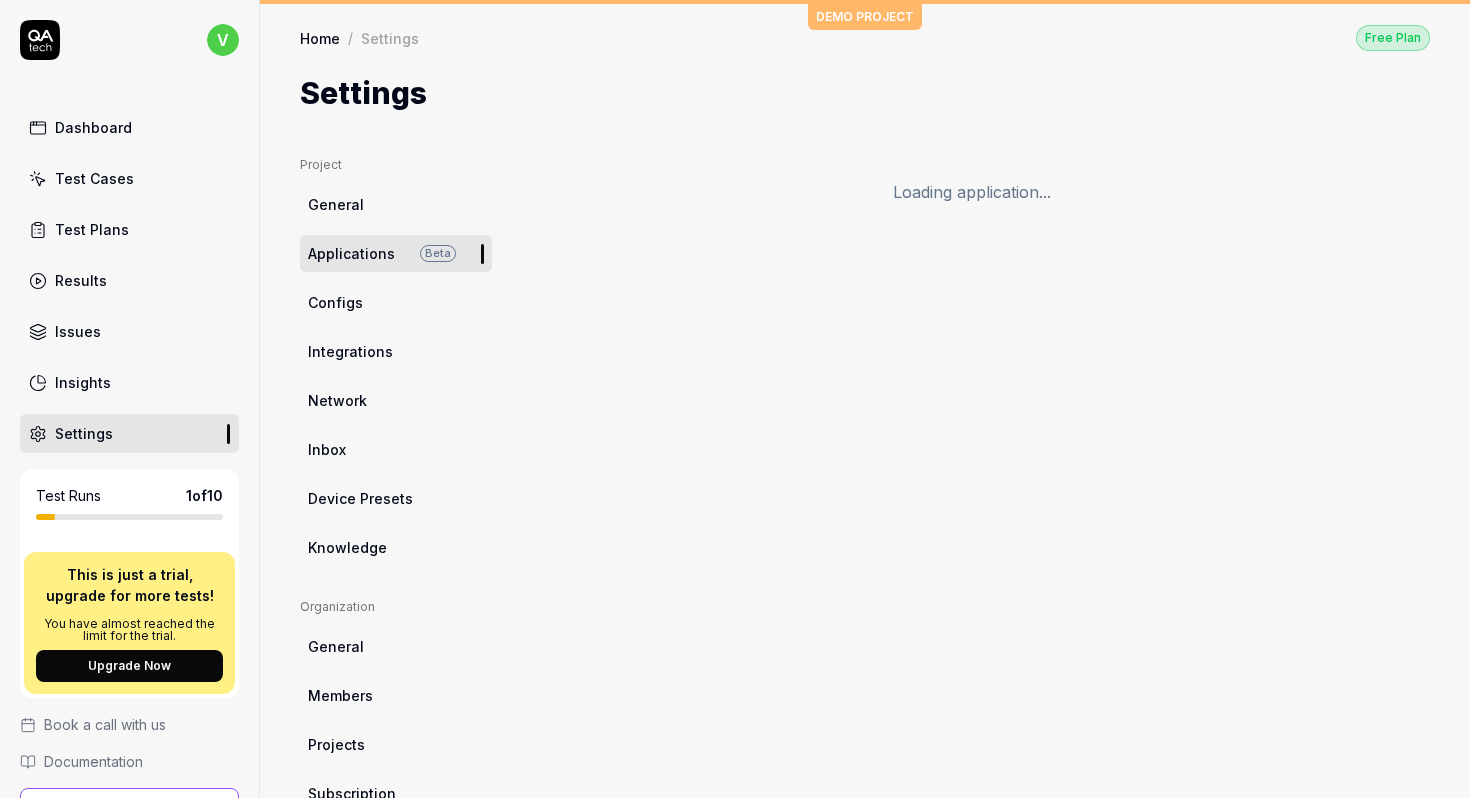 scroll, scrollTop: 0, scrollLeft: 0, axis: both 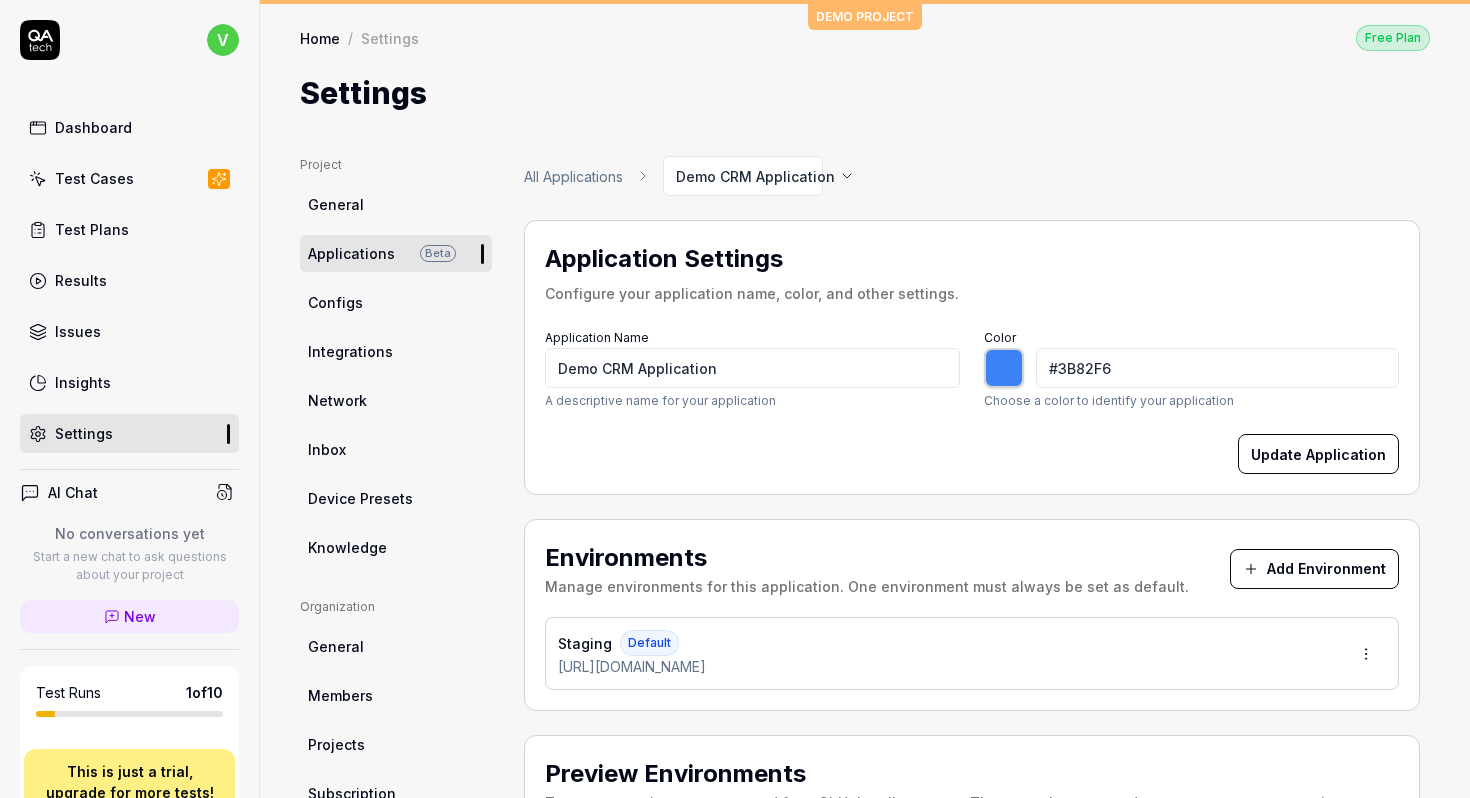 type on "*******" 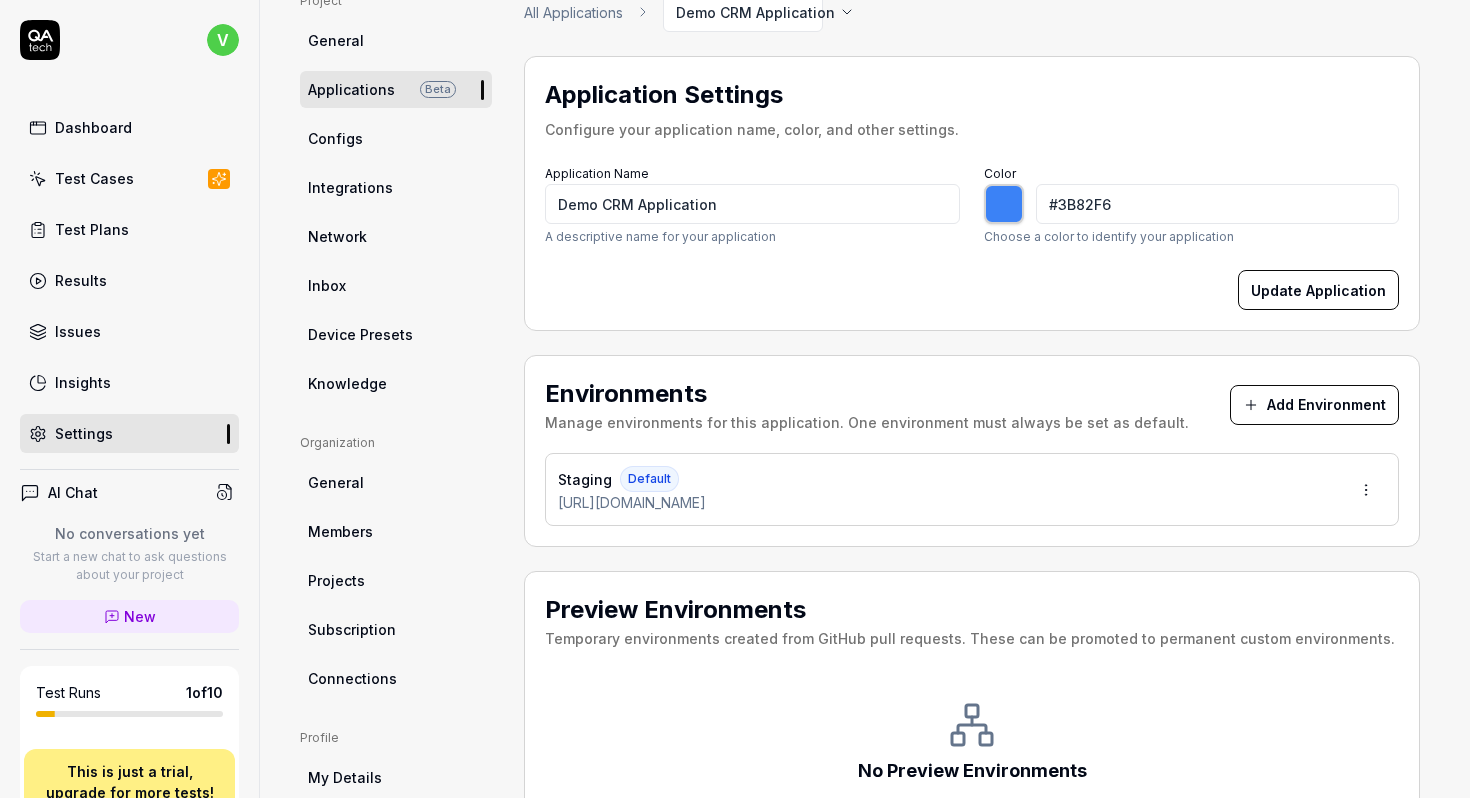 scroll, scrollTop: 0, scrollLeft: 0, axis: both 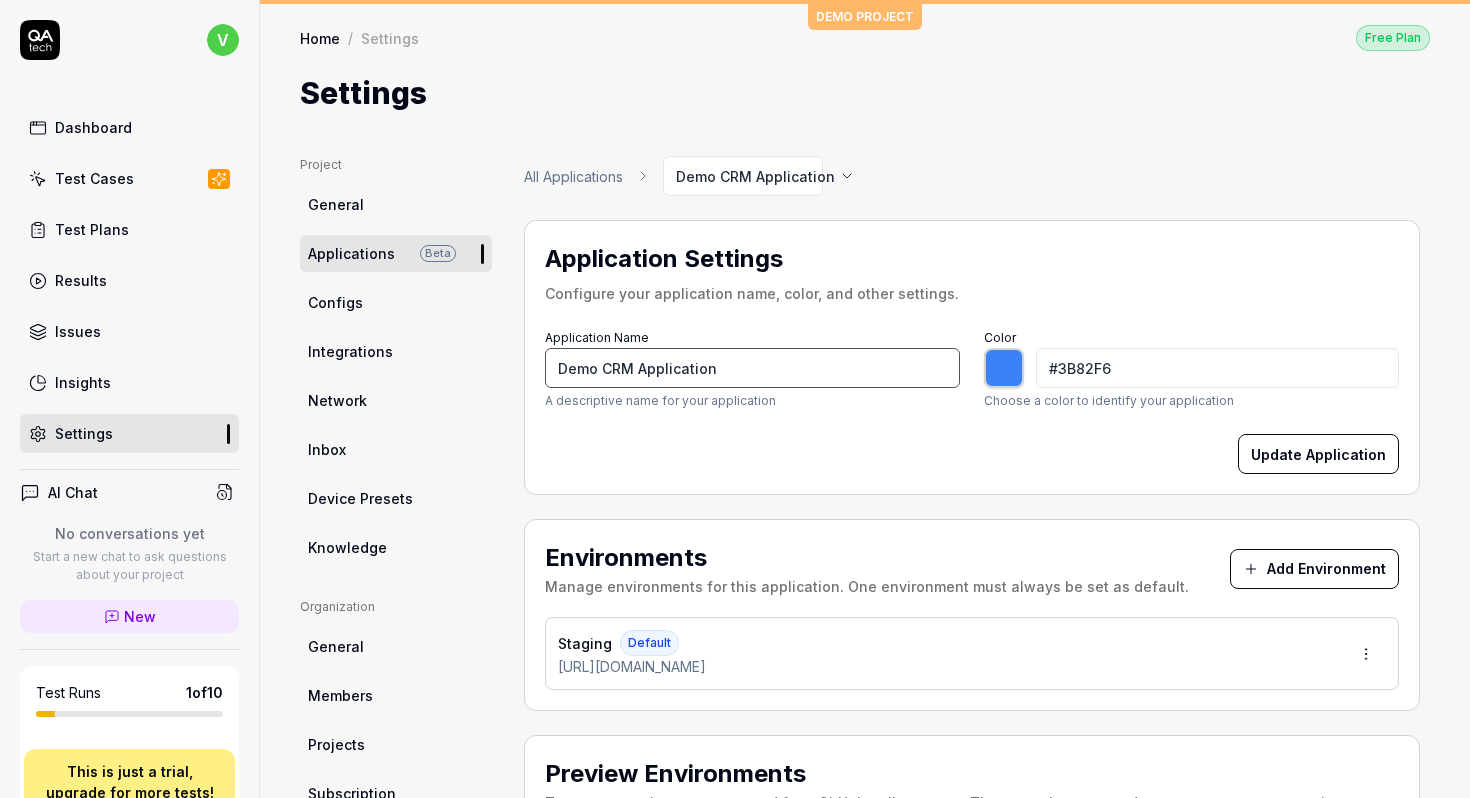 click on "Demo CRM Application" at bounding box center [752, 368] 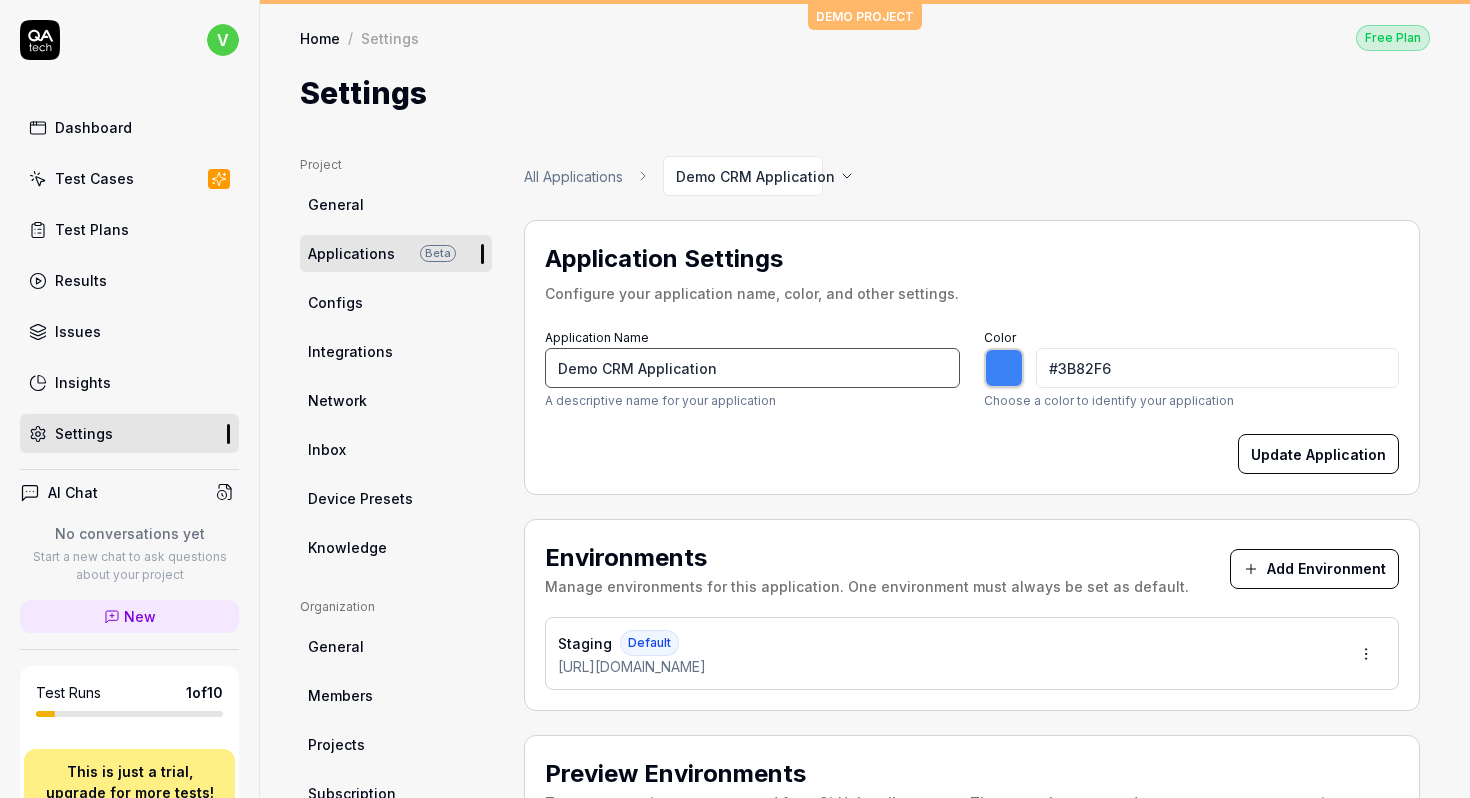type 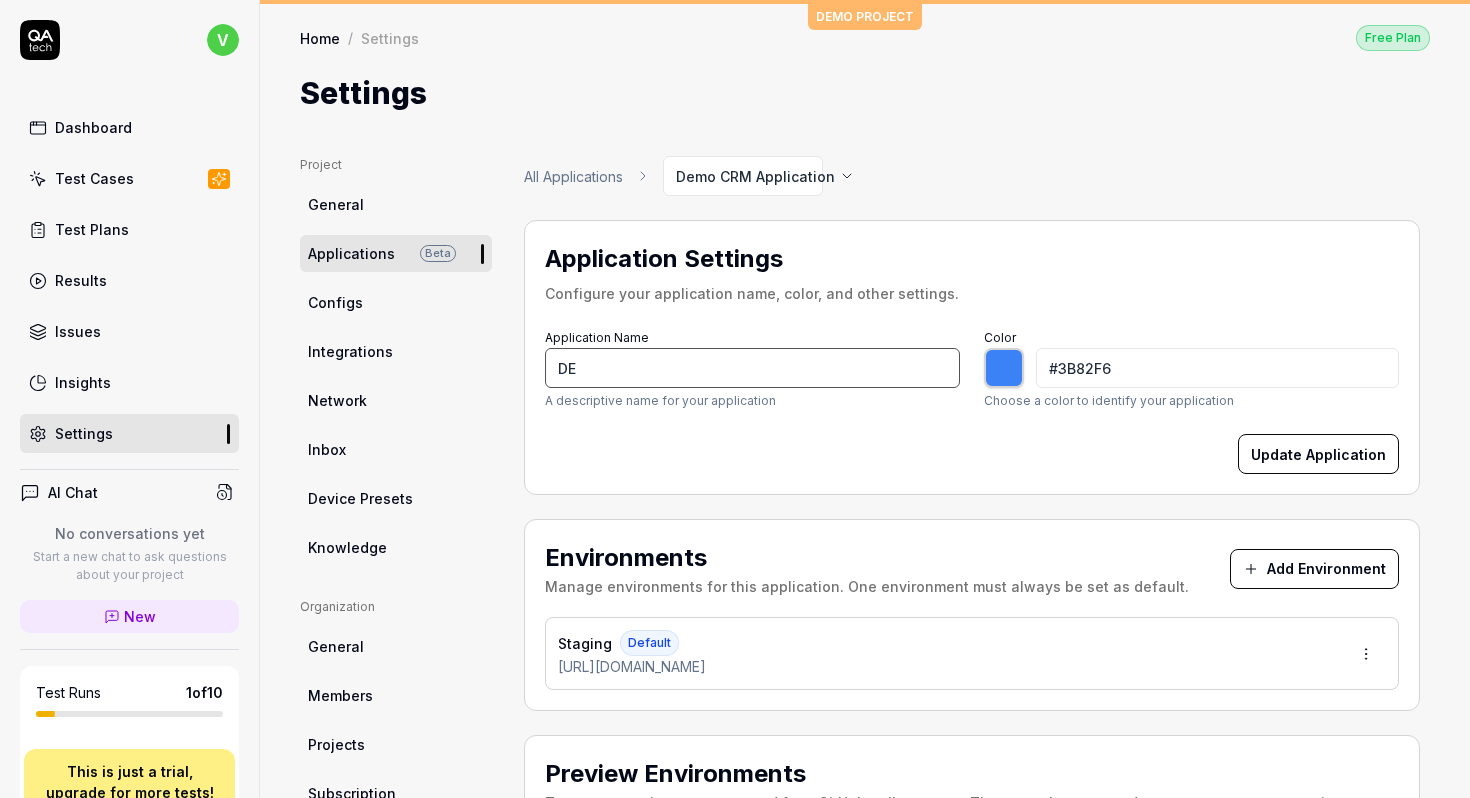 type on "D" 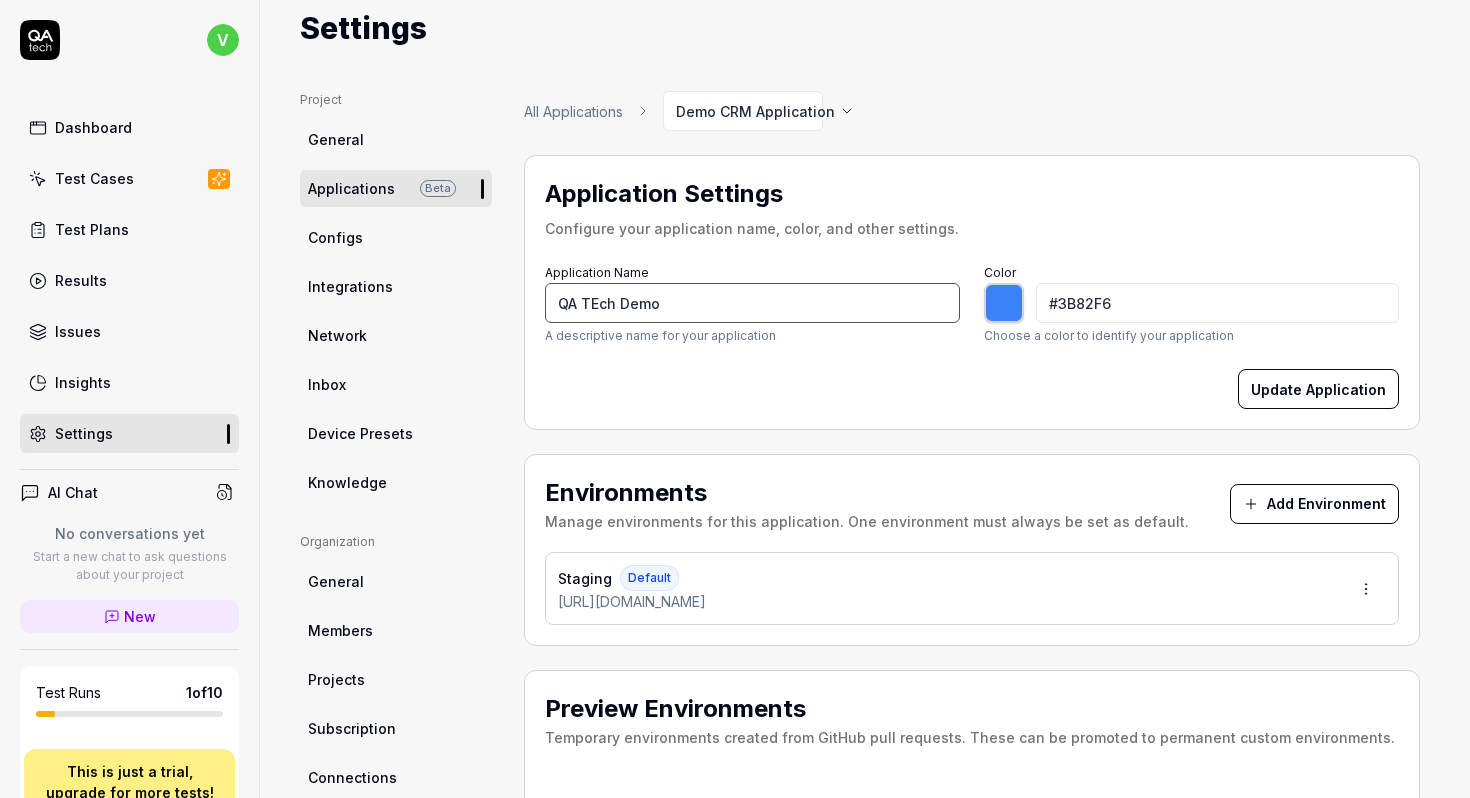 scroll, scrollTop: 74, scrollLeft: 0, axis: vertical 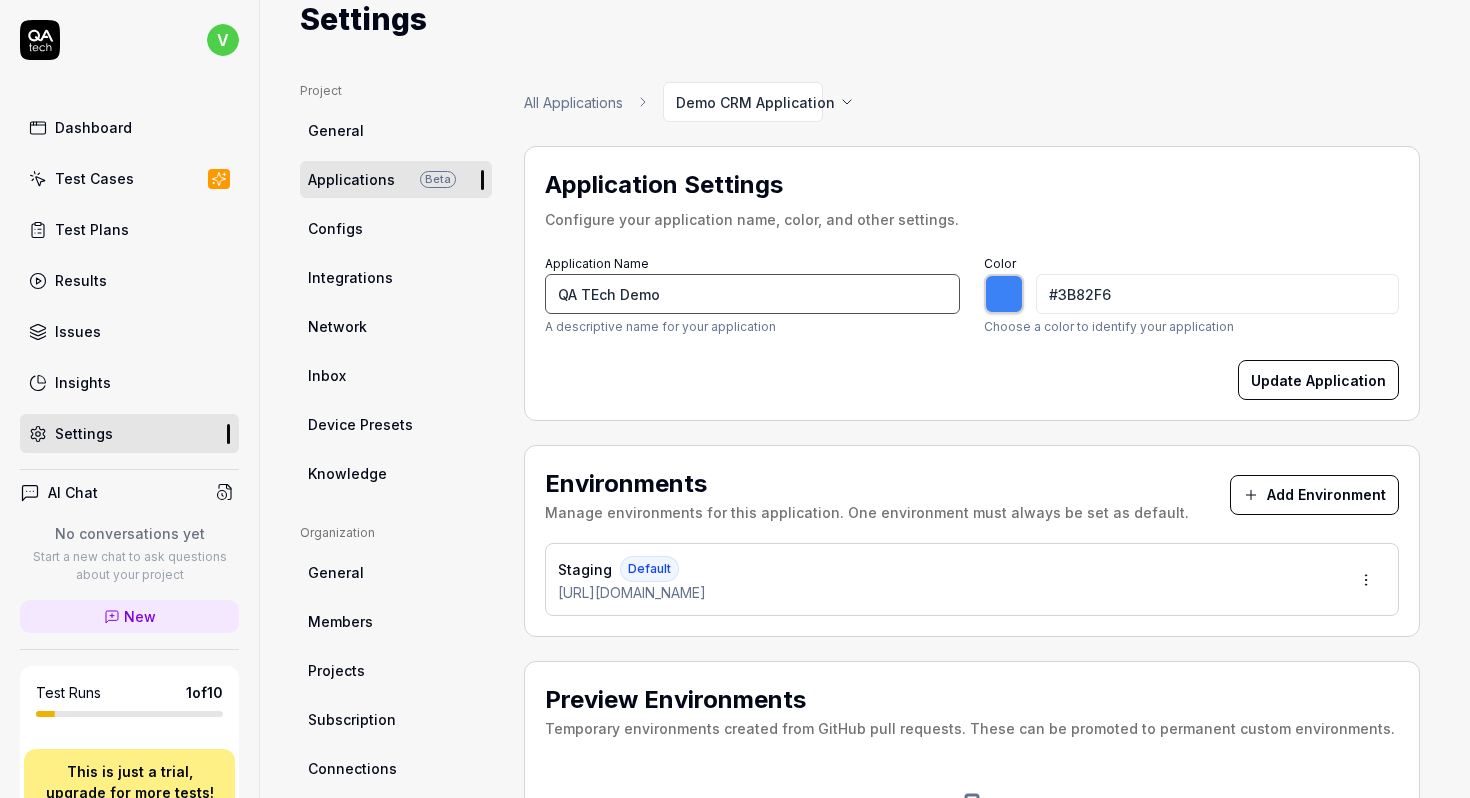 type on "QA TEch Demo" 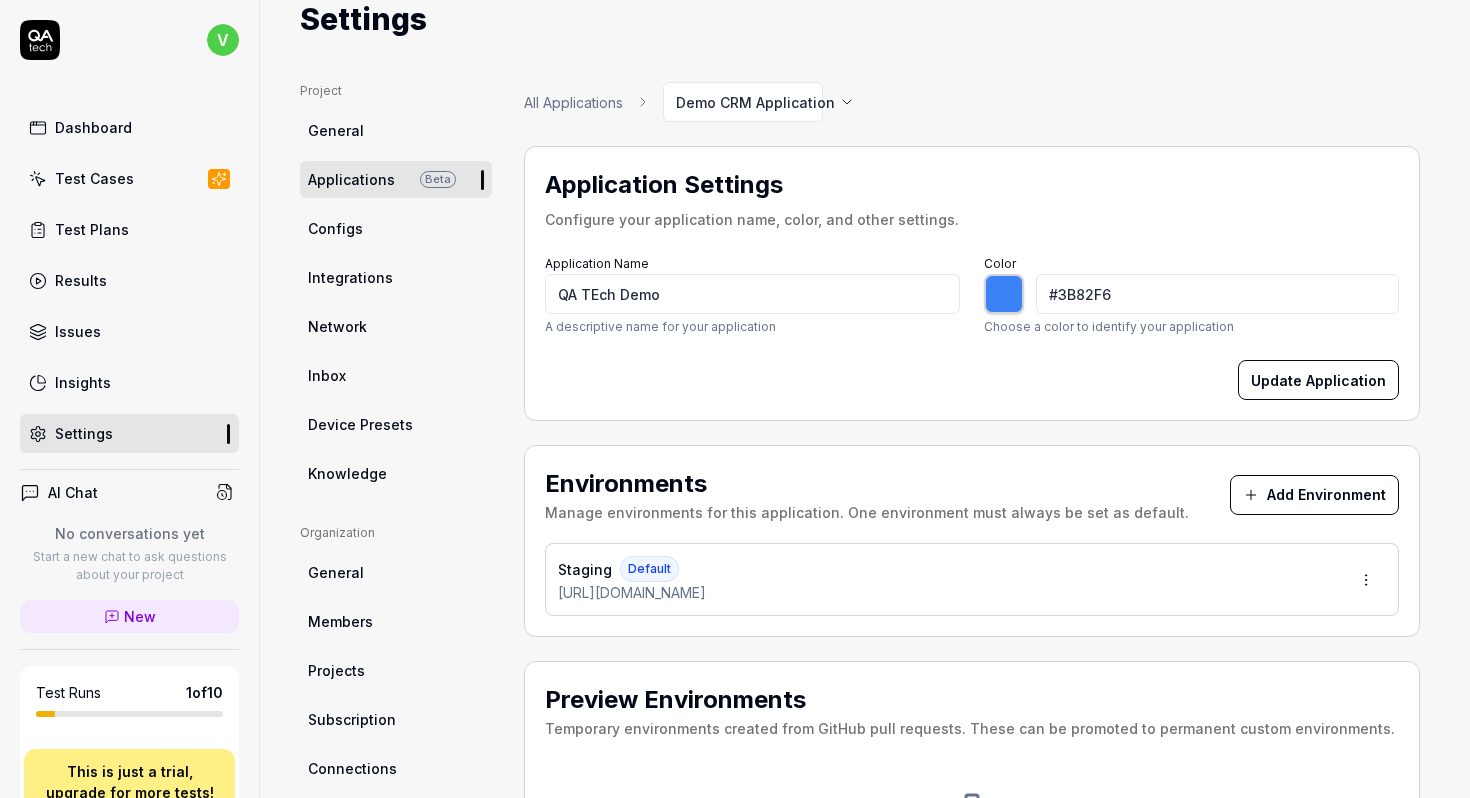 click on "Update Application" at bounding box center [1318, 380] 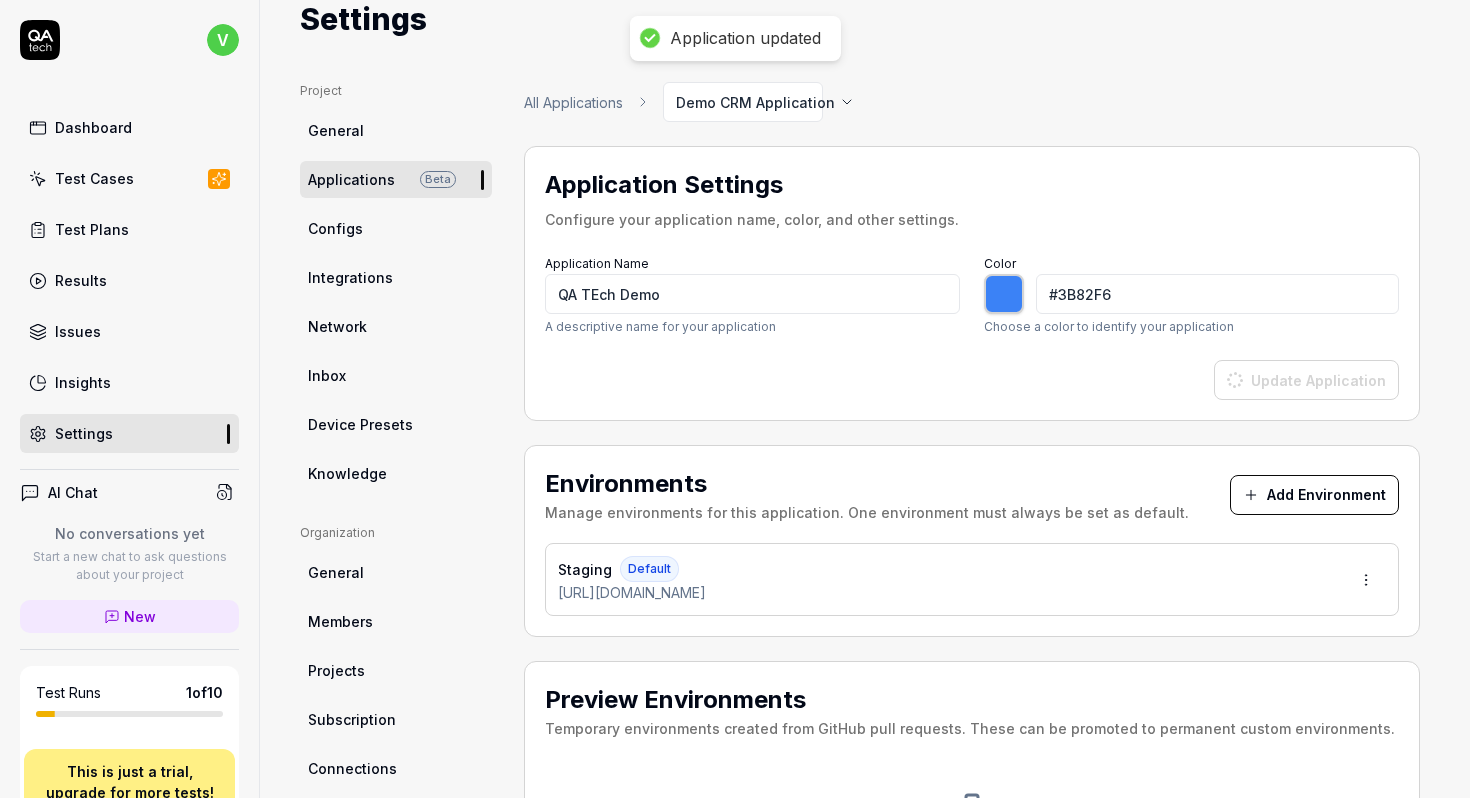type on "*******" 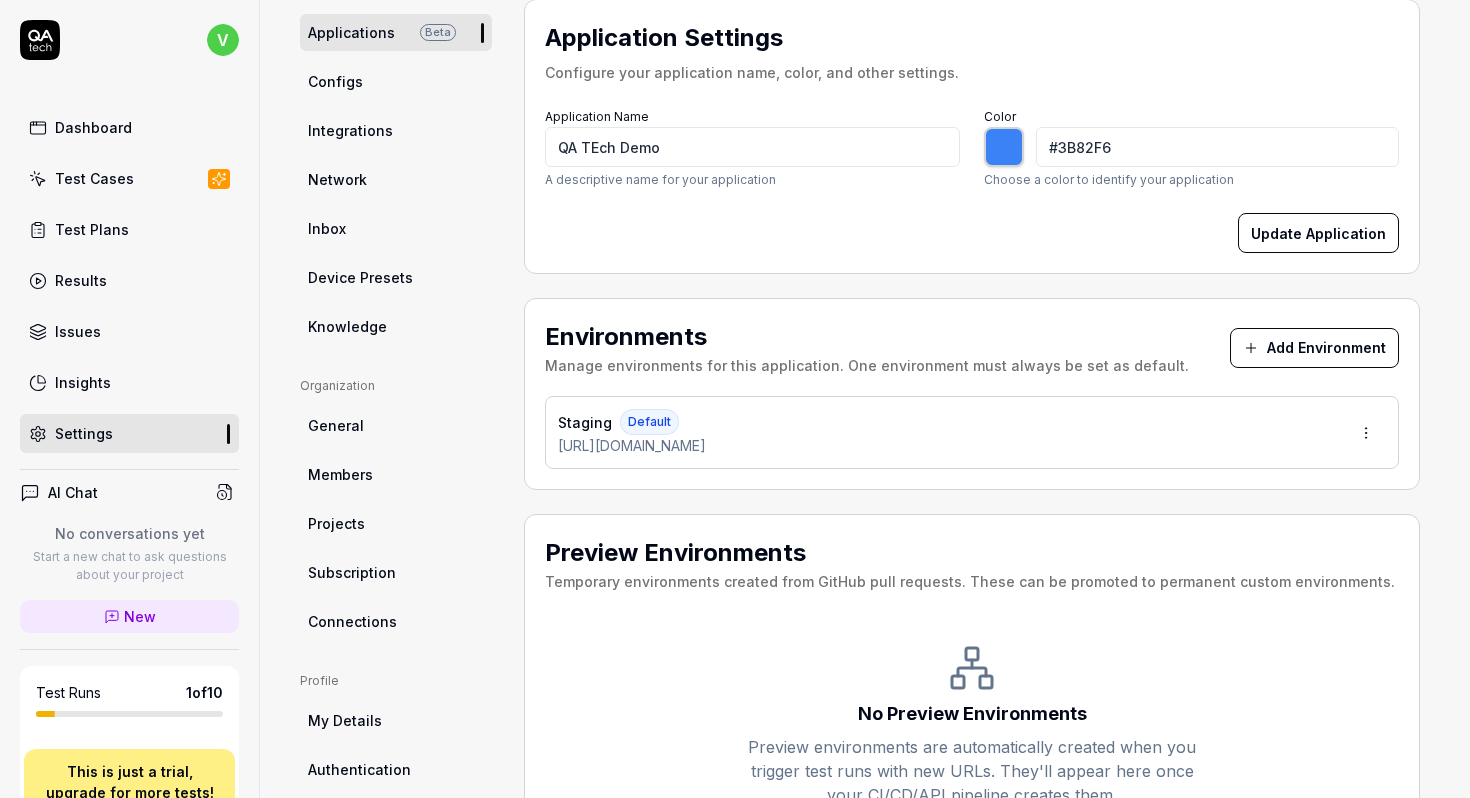 scroll, scrollTop: 199, scrollLeft: 0, axis: vertical 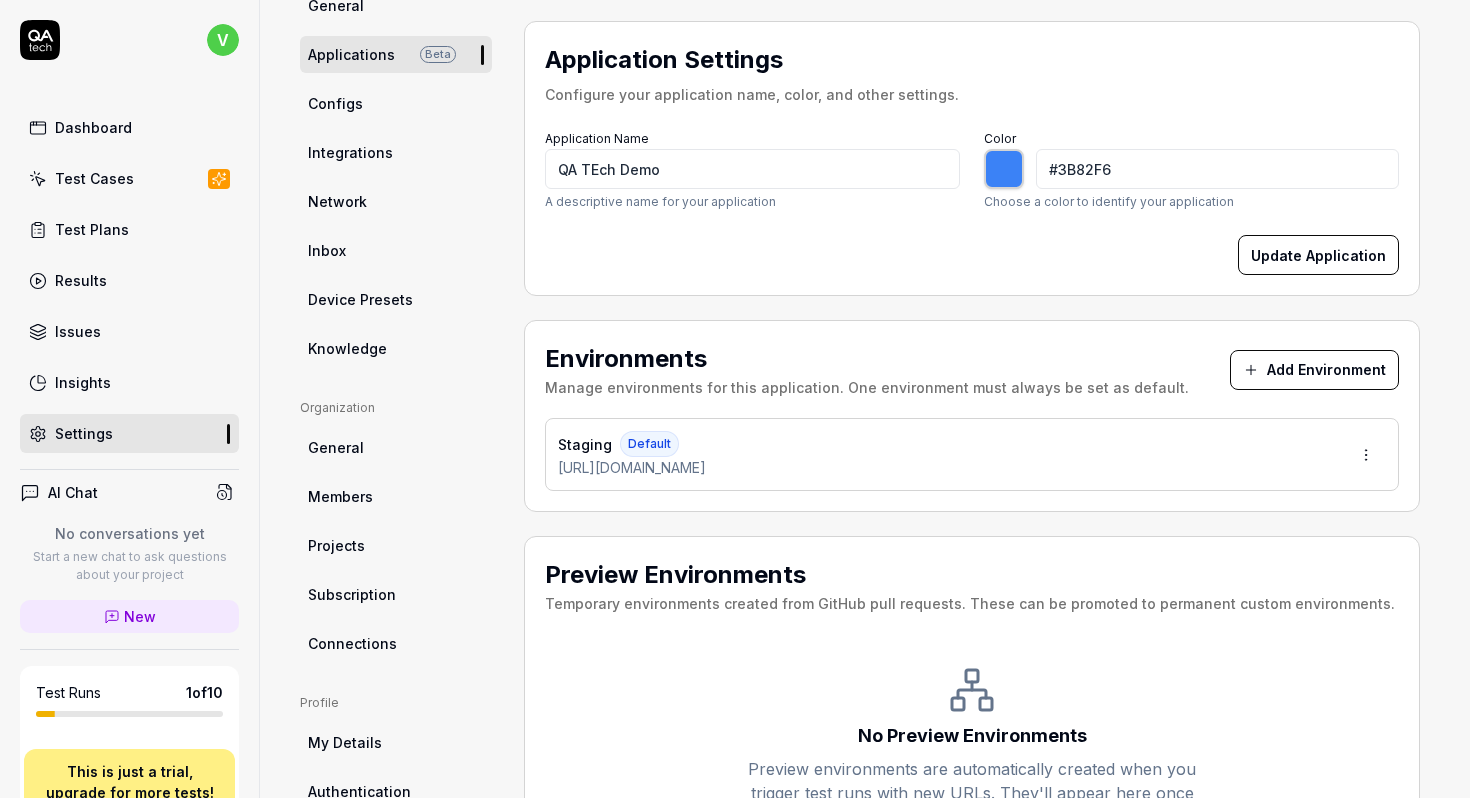 click on "Add Environment" at bounding box center (1314, 370) 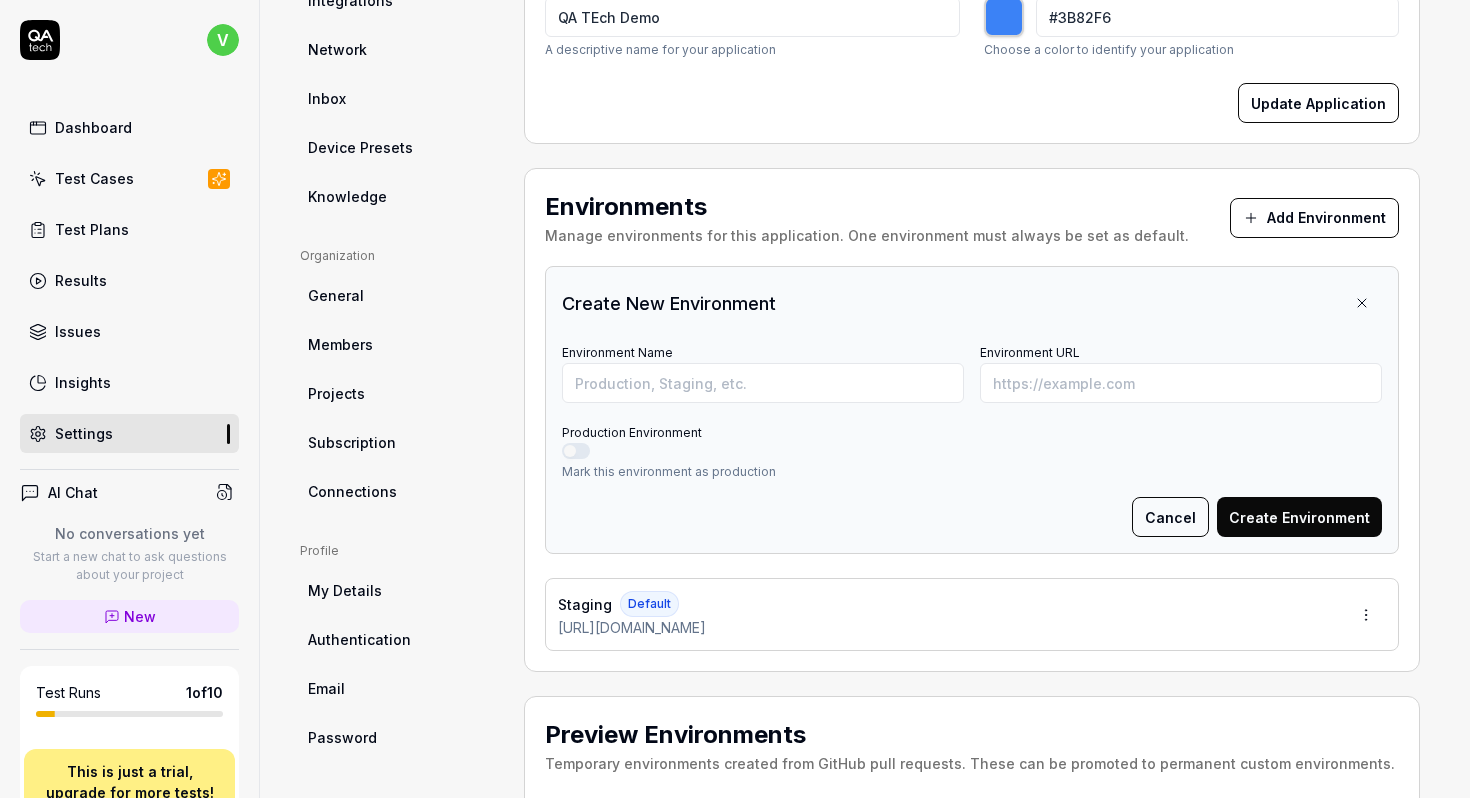 scroll, scrollTop: 352, scrollLeft: 0, axis: vertical 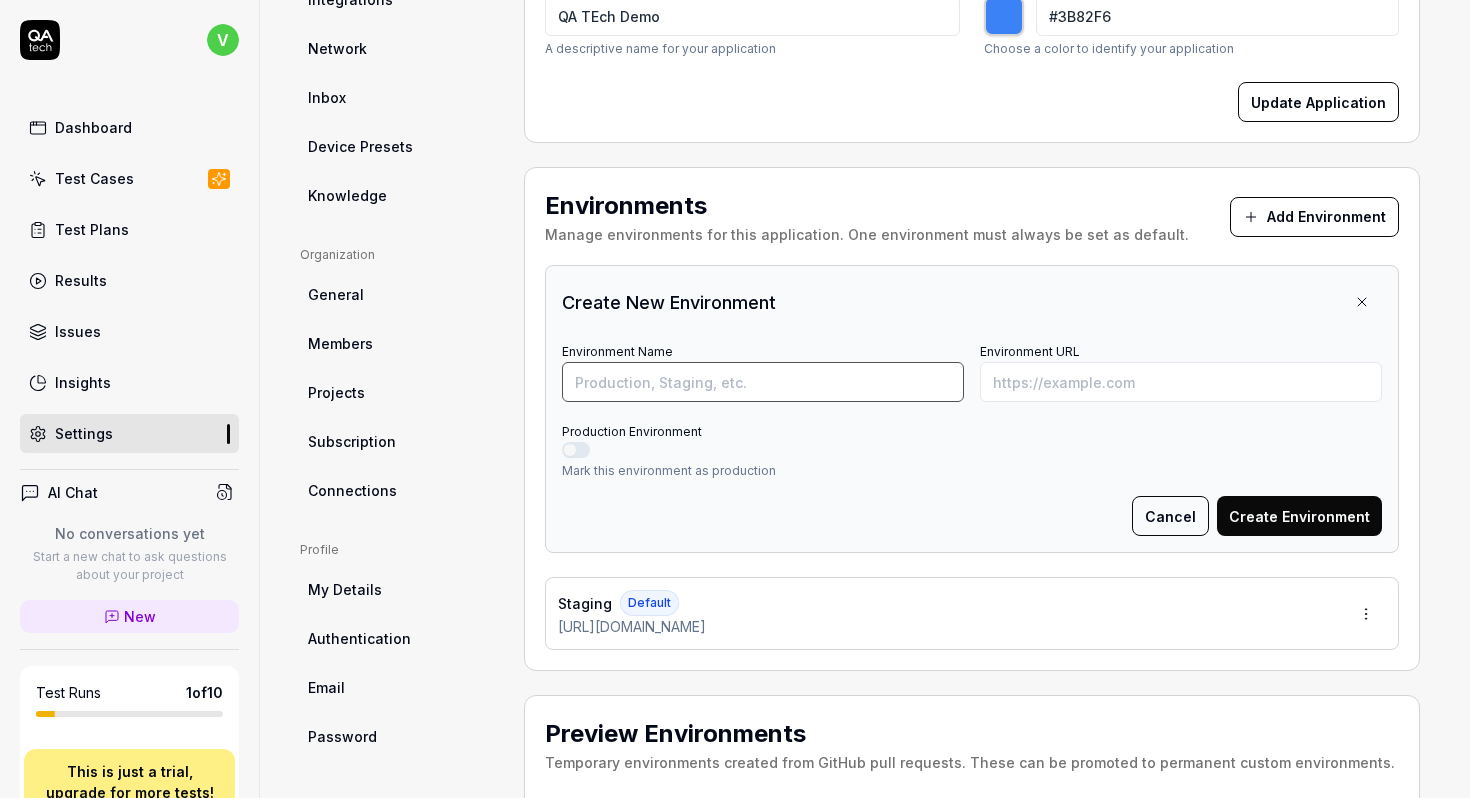 click on "Environment Name" at bounding box center (763, 382) 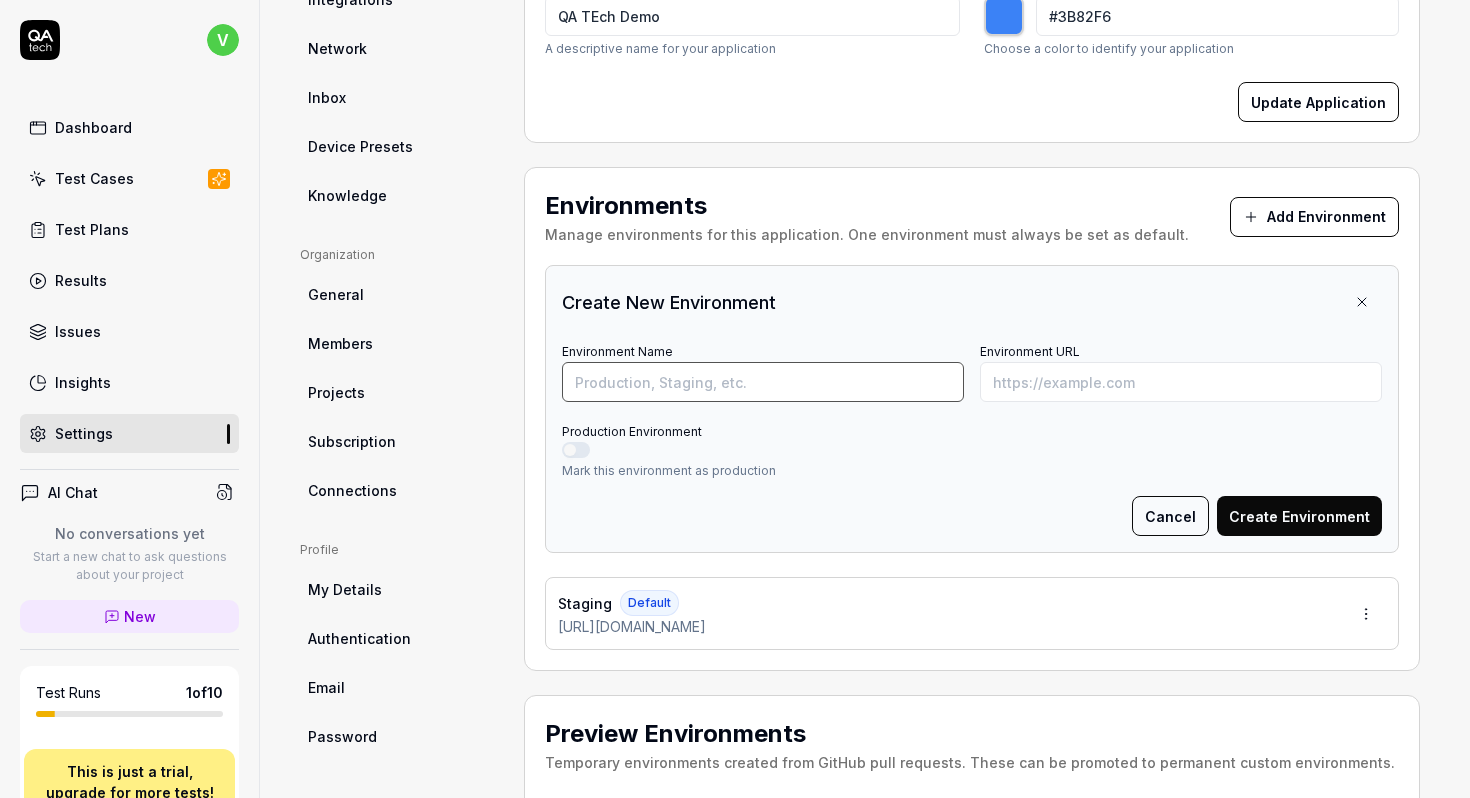 click on "Environment Name" at bounding box center (763, 382) 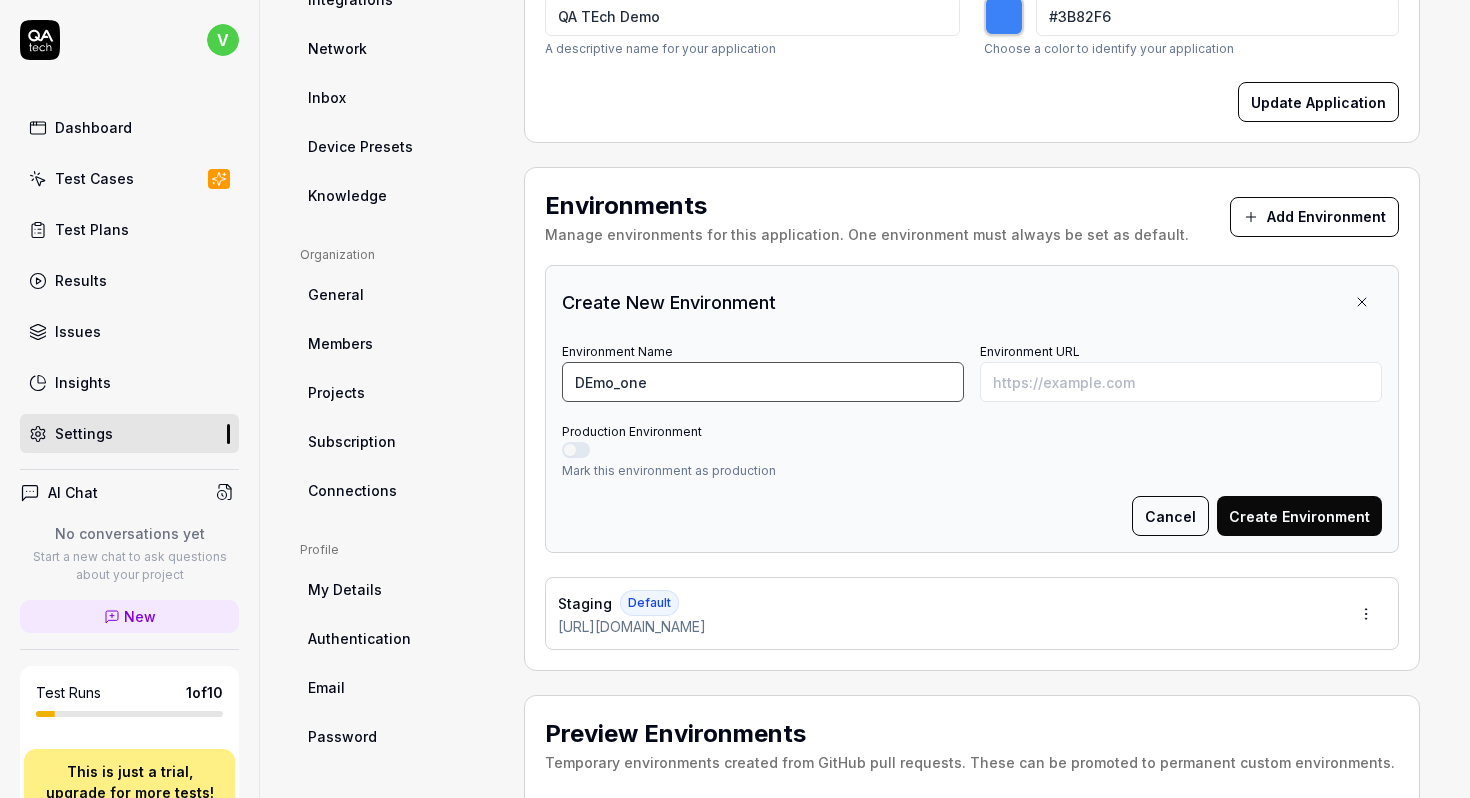 type on "DEmo_one" 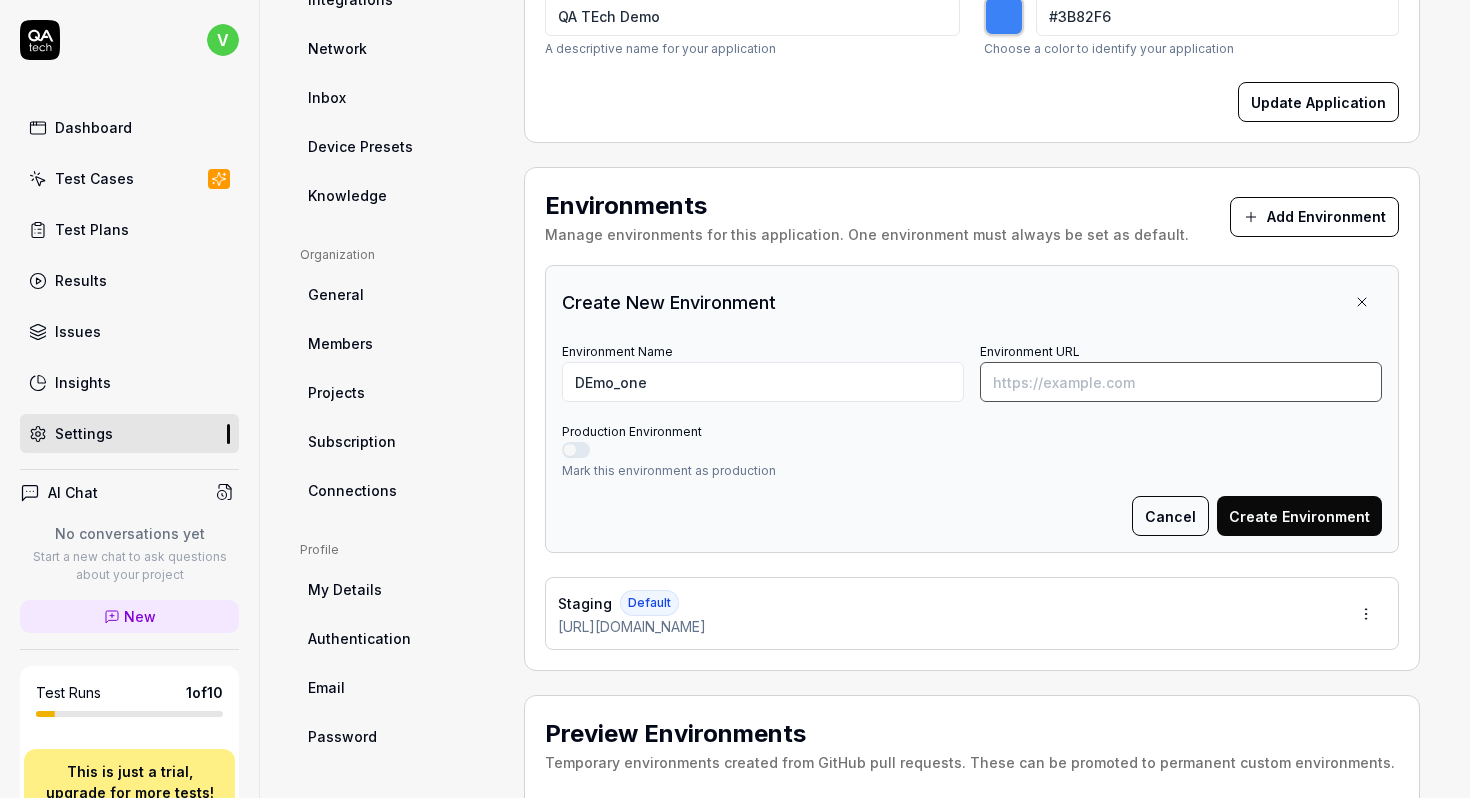 click on "Environment URL" at bounding box center [1181, 382] 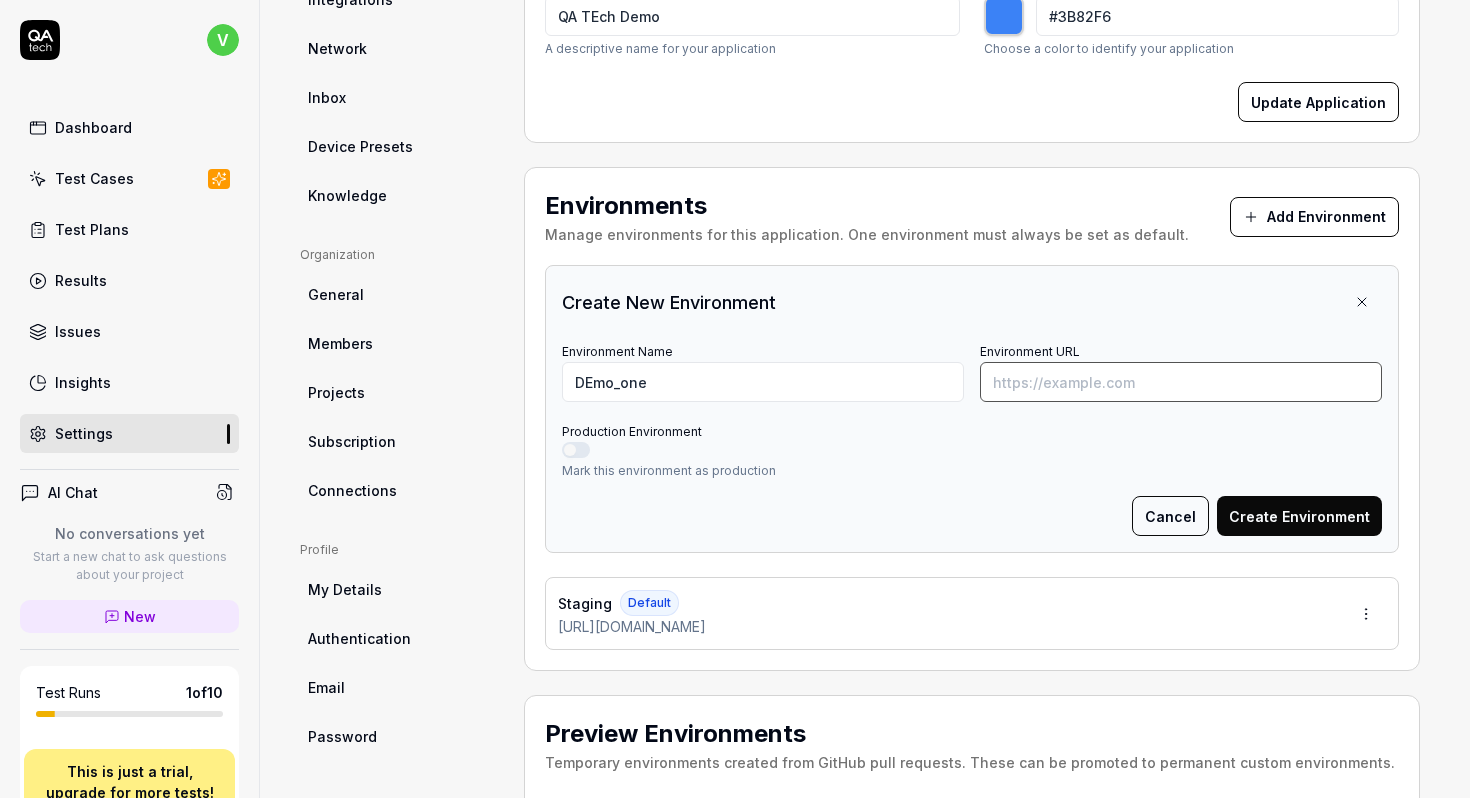 type on "*******" 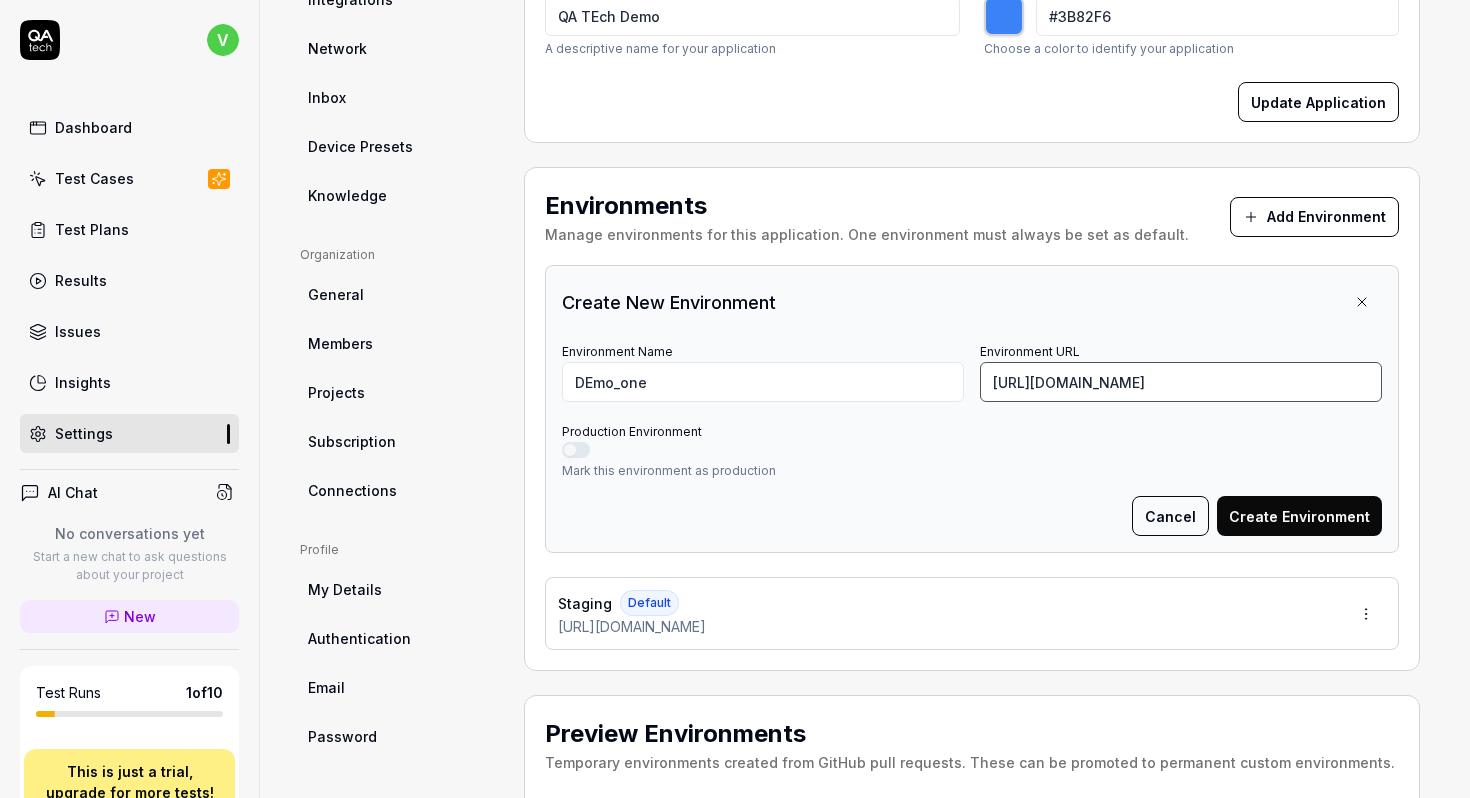 type on "https://stag-admin.threatcop.com/login" 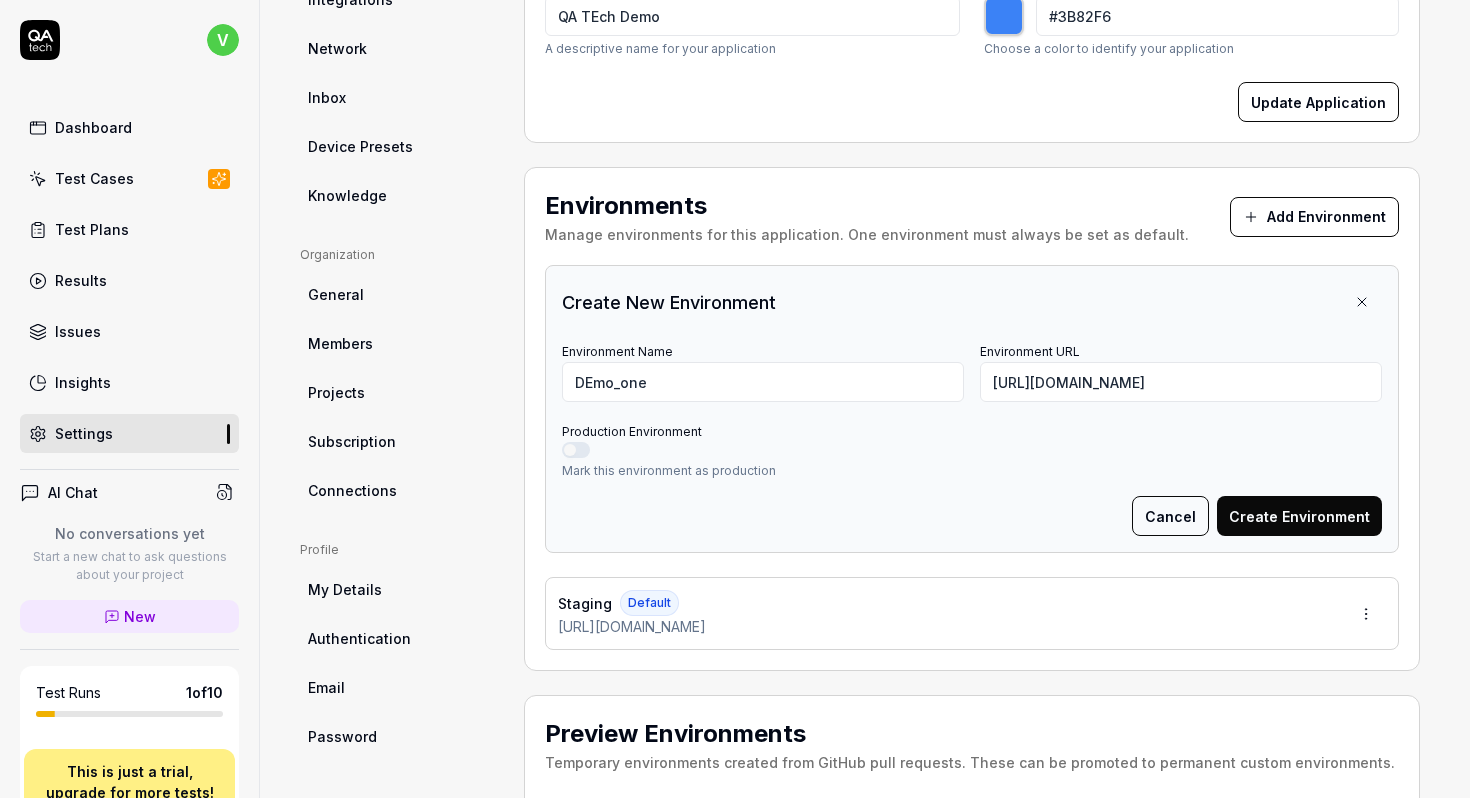 click on "Mark this environment as production" at bounding box center [972, 471] 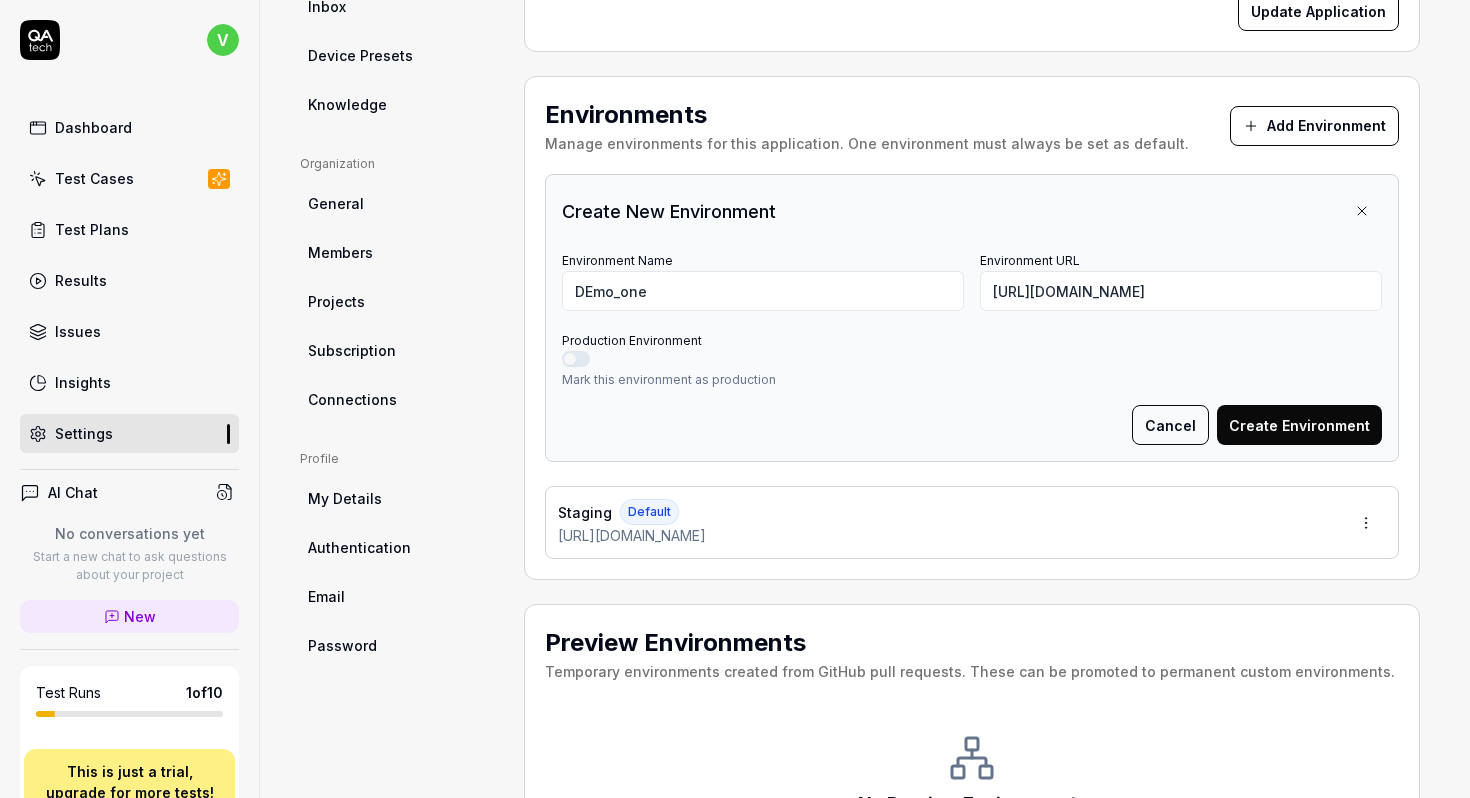 scroll, scrollTop: 462, scrollLeft: 0, axis: vertical 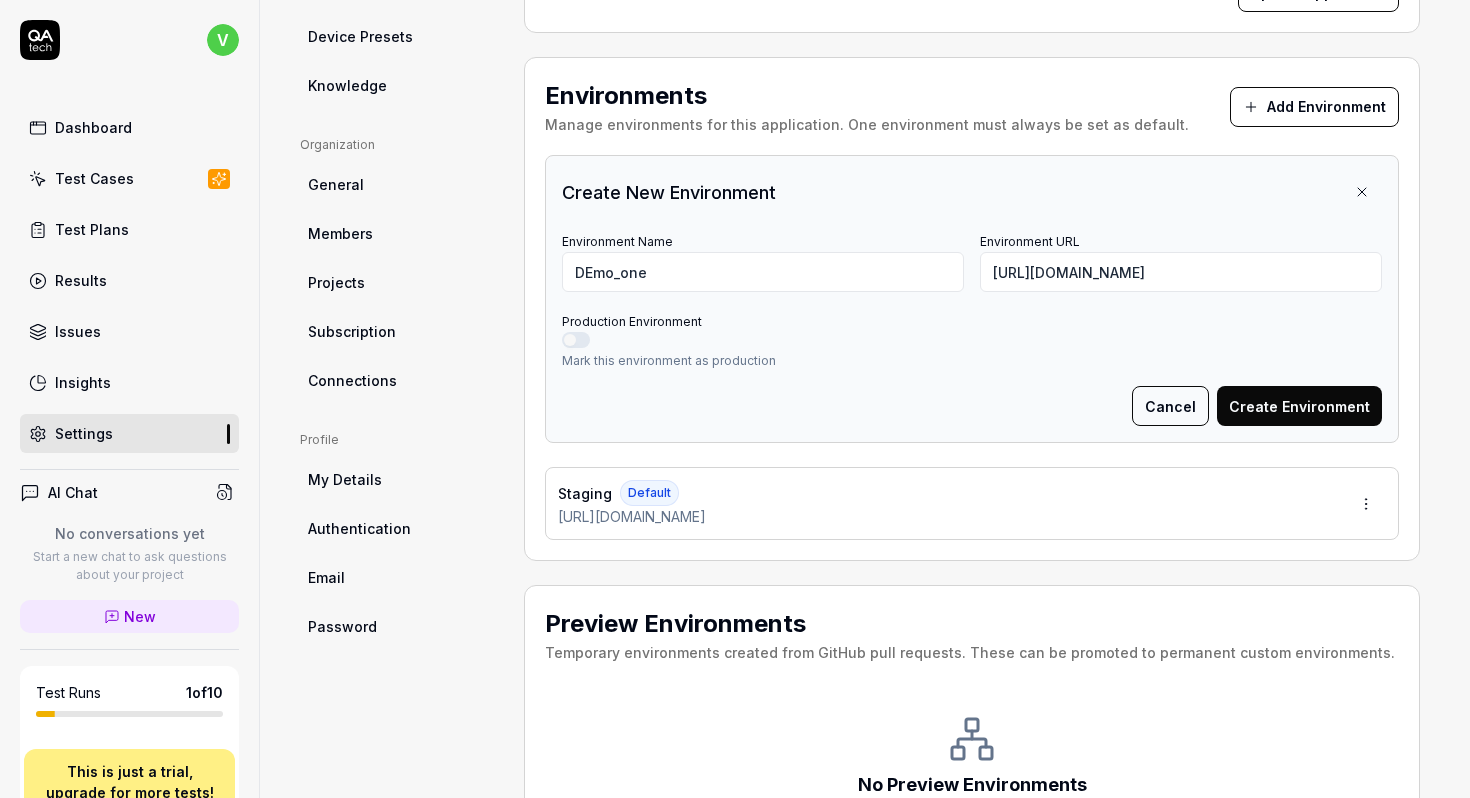 click on "Create Environment" at bounding box center [1299, 406] 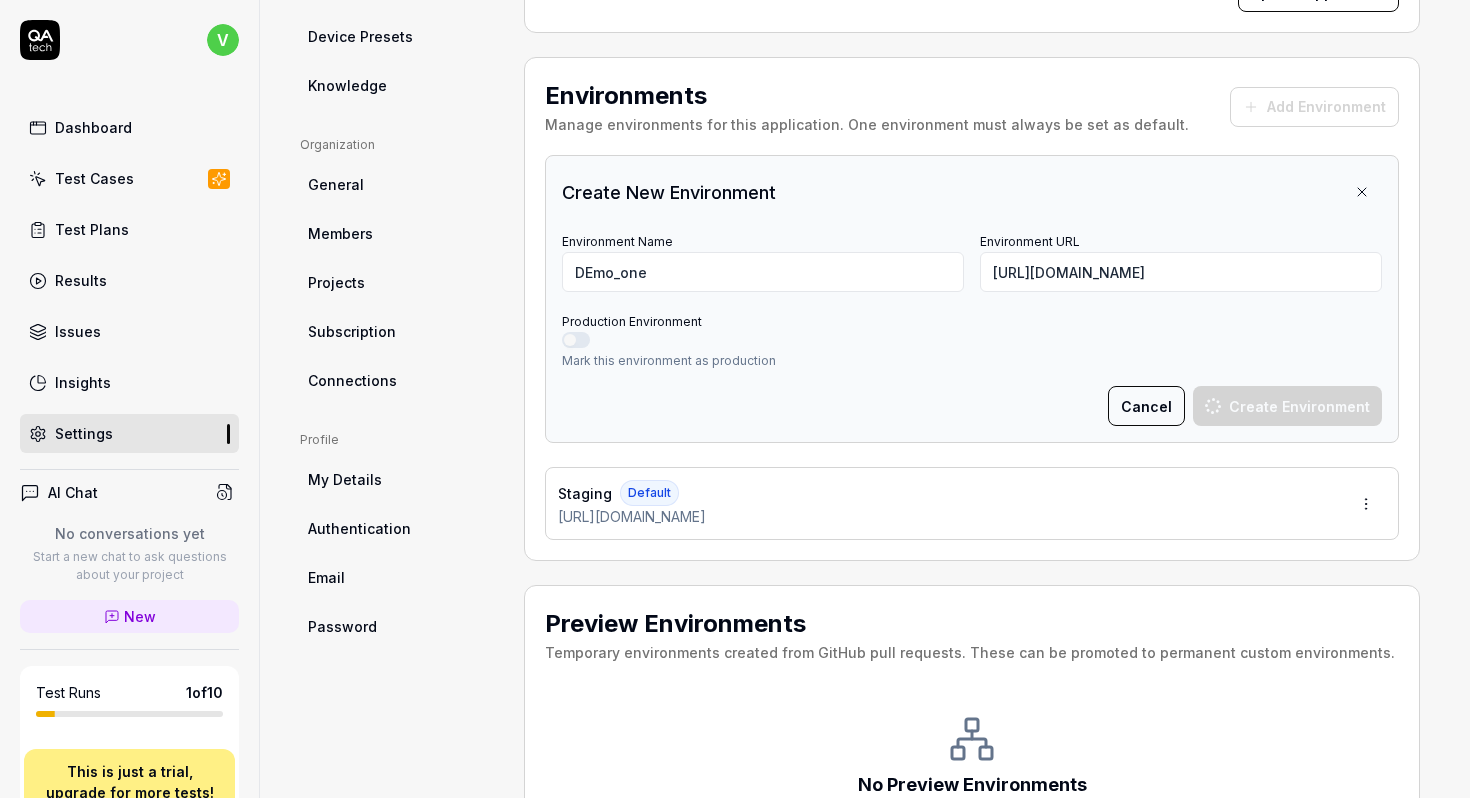 type on "*******" 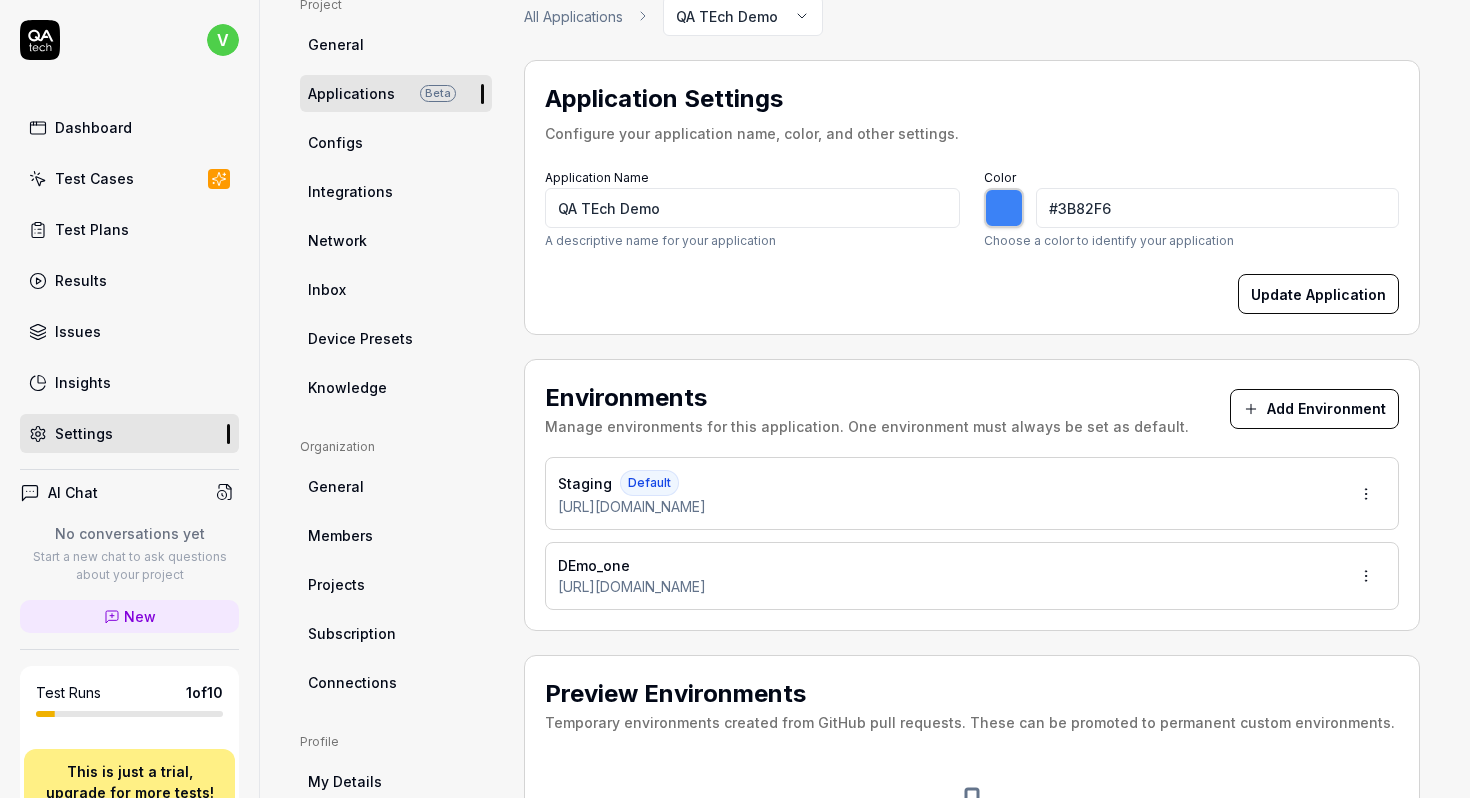scroll, scrollTop: 35, scrollLeft: 0, axis: vertical 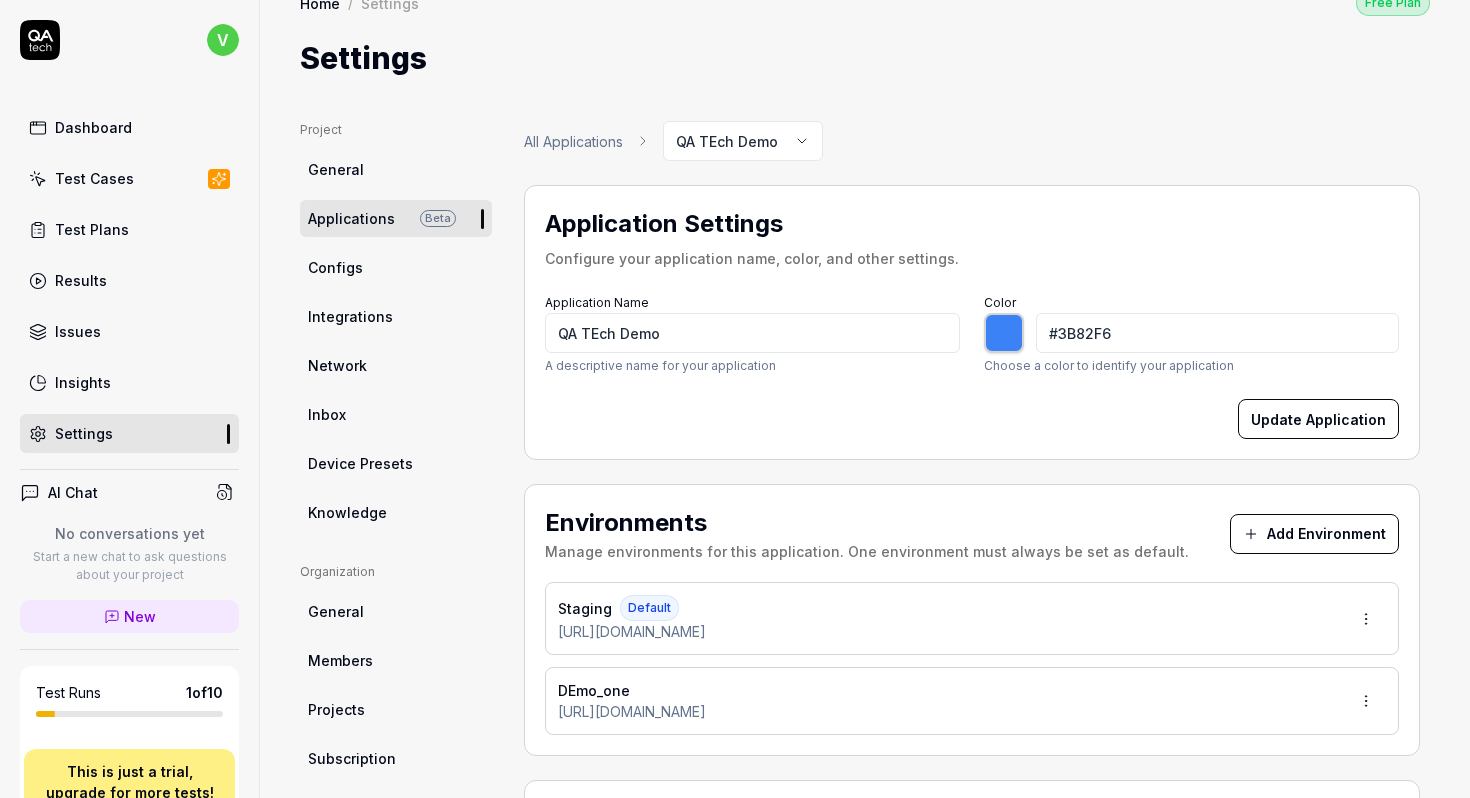 click on "Test Cases" at bounding box center (129, 178) 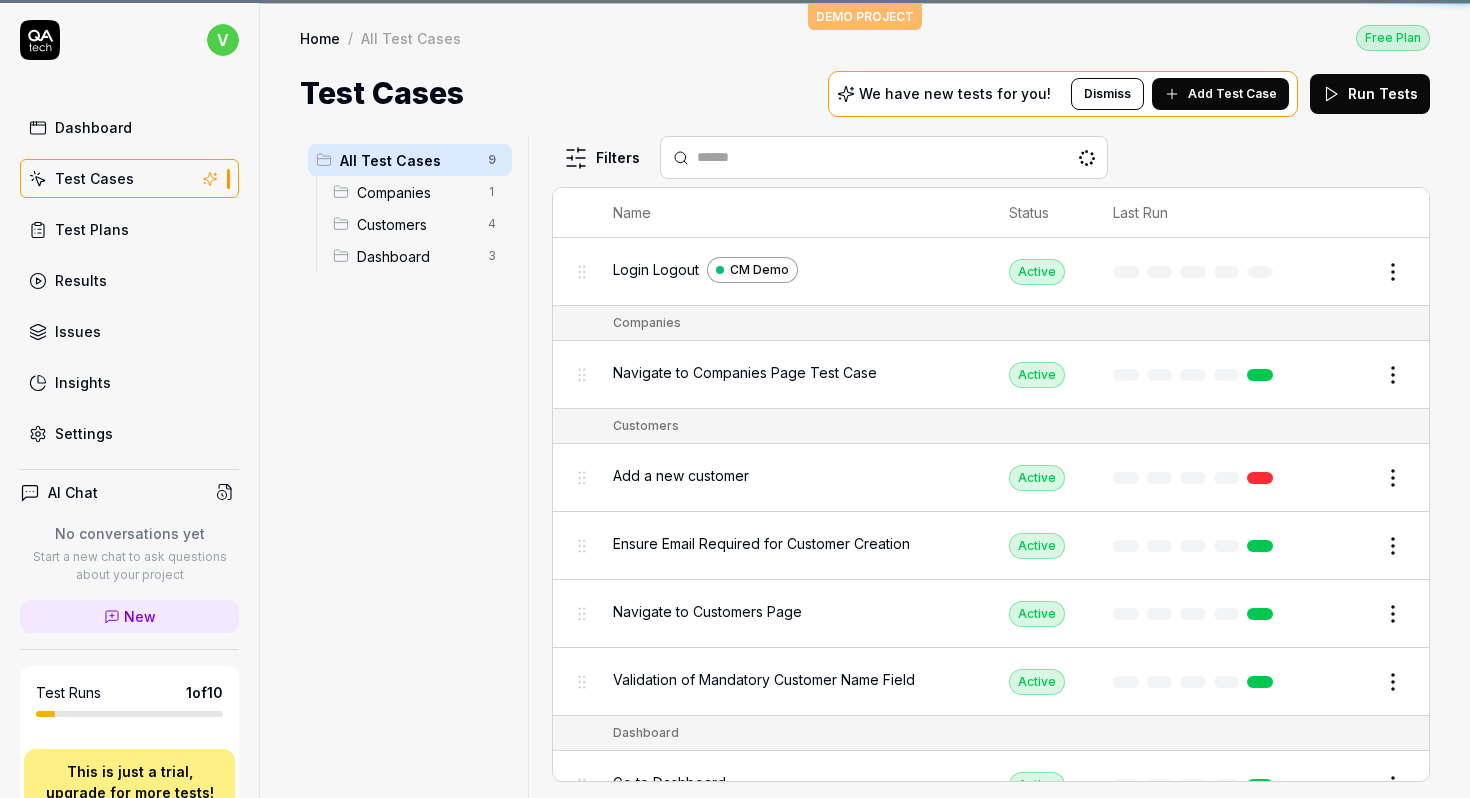 scroll, scrollTop: 0, scrollLeft: 0, axis: both 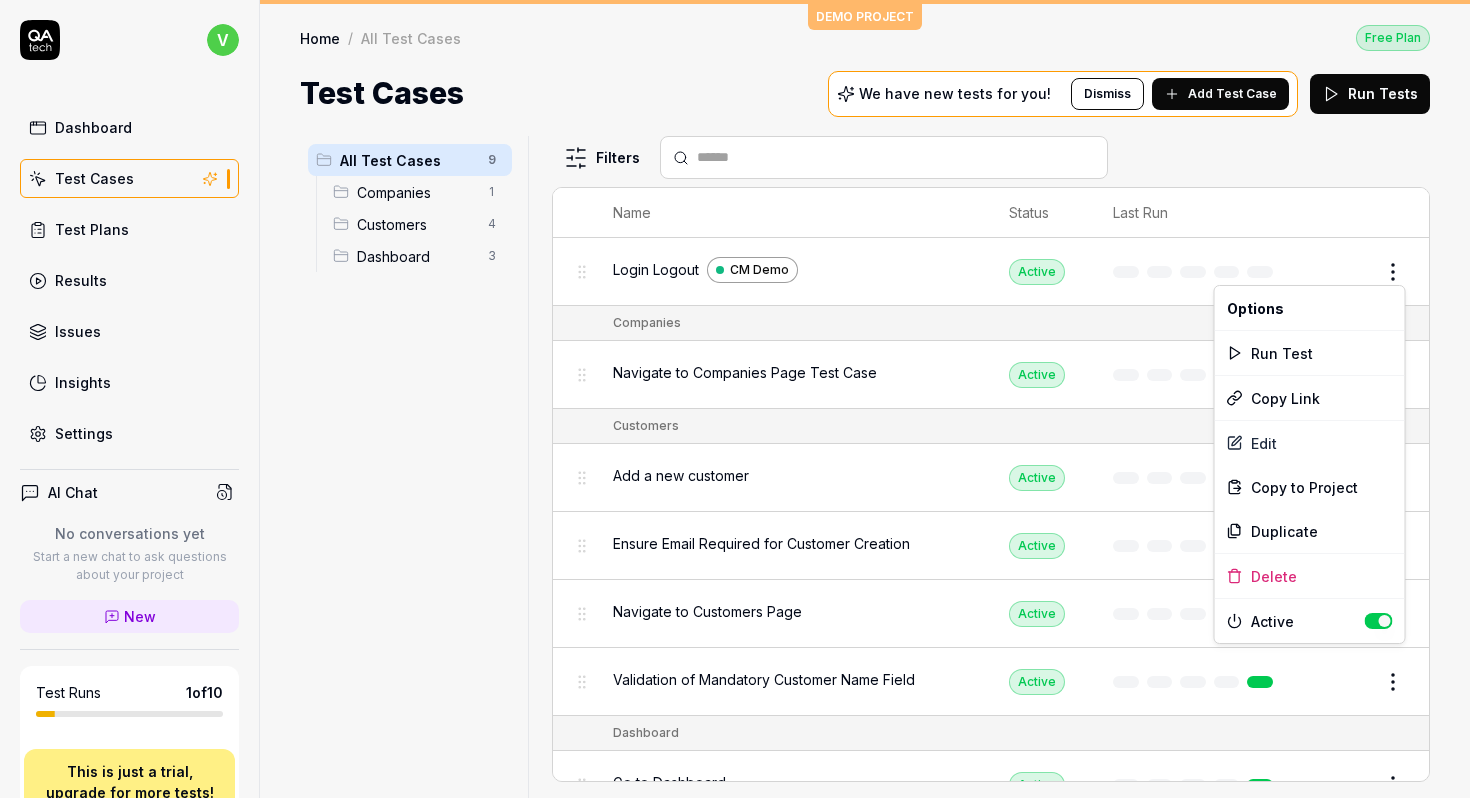 click on "v Dashboard Test Cases Test Plans Results Issues Insights Settings AI Chat No conversations yet Start a new chat to ask questions about your project New Test Runs 1  of  10 This is just a trial, upgrade for more tests! You have almost reached the limit for the trial. Upgrade Now Book a call with us Documentation K Kratikal Tech Pvt Lvt Demo CRM Collapse Sidebar DEMO PROJECT Home / All Test Cases Free Plan Home / All Test Cases Free Plan Test Cases We have new tests for you! Dismiss Add Test Case Run Tests All Test Cases 9 Companies 1 Customers 4 Dashboard 3 Filters Name Status Last Run Login Logout CM Demo Active Edit Companies Navigate to Companies Page Test Case Active Edit Customers Add a new customer Active Edit Ensure Email Required for Customer Creation Active Edit Navigate to Customers Page Active Edit Validation of Mandatory Customer Name Field Active Edit Dashboard Go to Dashboard Active Edit Test the loading of the Recent Customers widget Active Edit Verify that Total Customers widget loads Active" at bounding box center [735, 399] 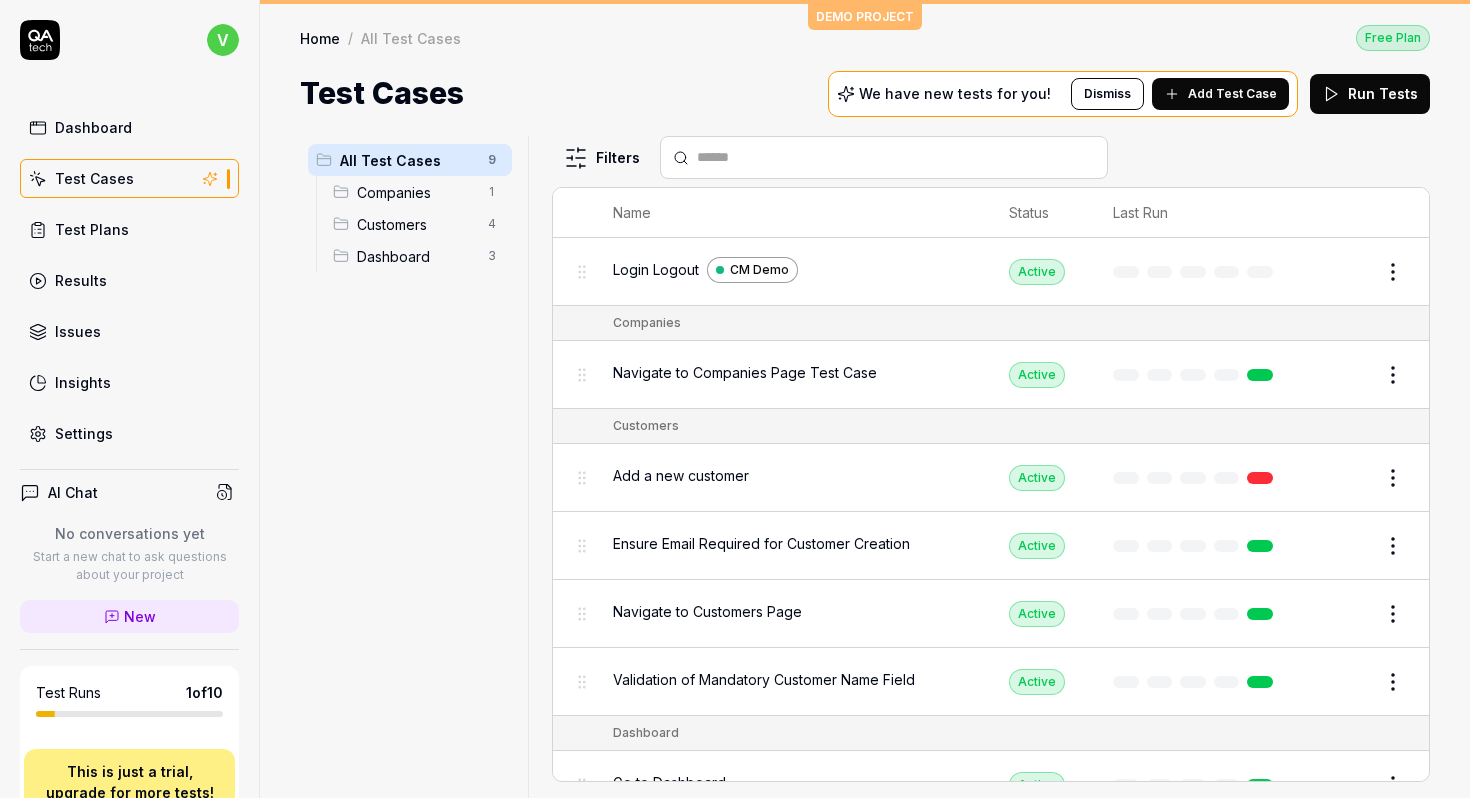 click on "Login Logout" at bounding box center [656, 269] 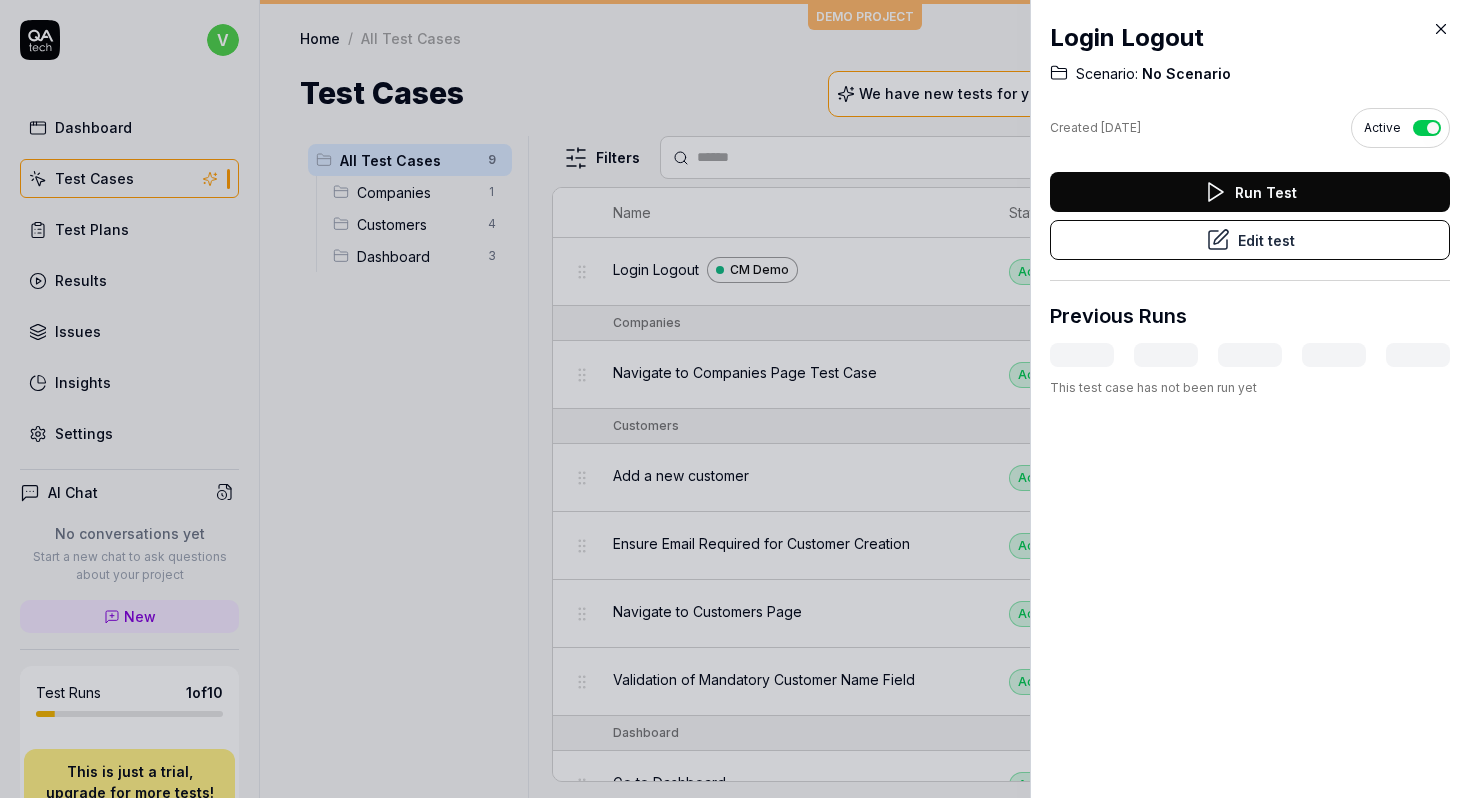 click 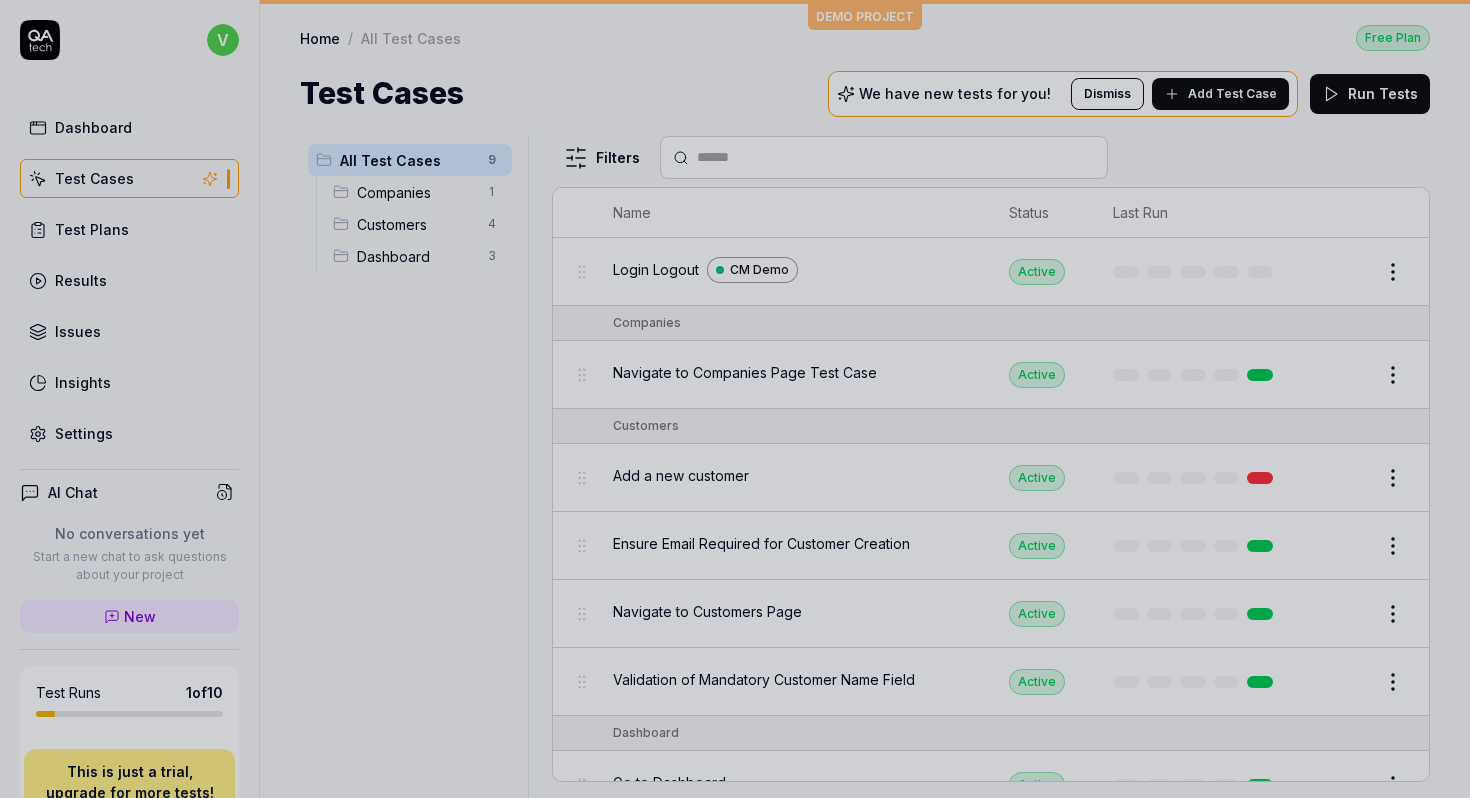 click on "All Test Cases 9 Companies 1 Customers 4 Dashboard 3 Filters Name Status Last Run Login Logout CM Demo Active Edit Companies Navigate to Companies Page Test Case Active Edit Customers Add a new customer Active Edit Ensure Email Required for Customer Creation Active Edit Navigate to Customers Page Active Edit Validation of Mandatory Customer Name Field Active Edit Dashboard Go to Dashboard Active Edit Test the loading of the Recent Customers widget Active Edit Verify that Total Customers widget loads Active Edit
To pick up a draggable item, press the space bar.
While dragging, use the arrow keys to move the item.
Press space again to drop the item in its new position, or press escape to cancel." at bounding box center (865, 457) 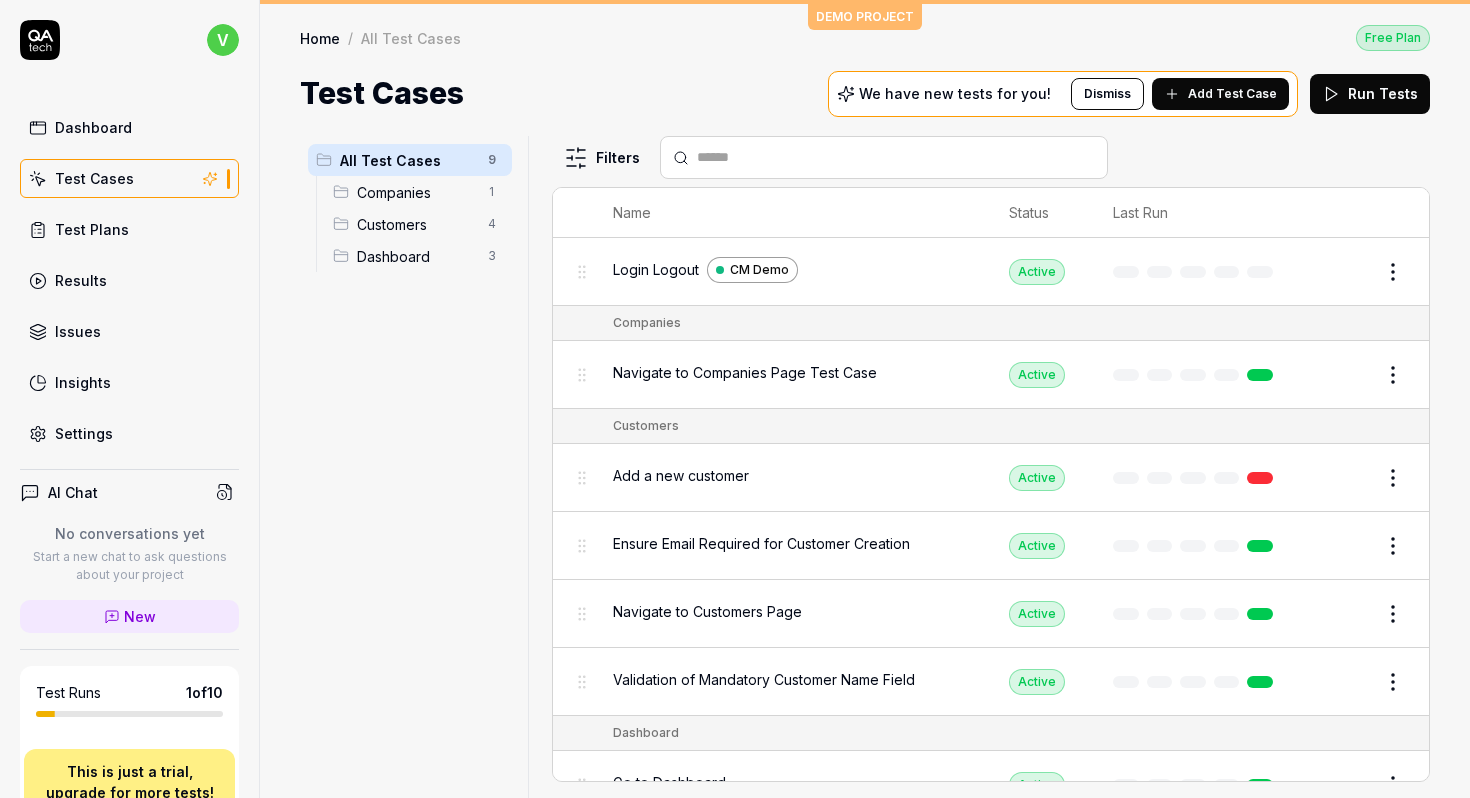 click on "Add Test Case" at bounding box center (1232, 94) 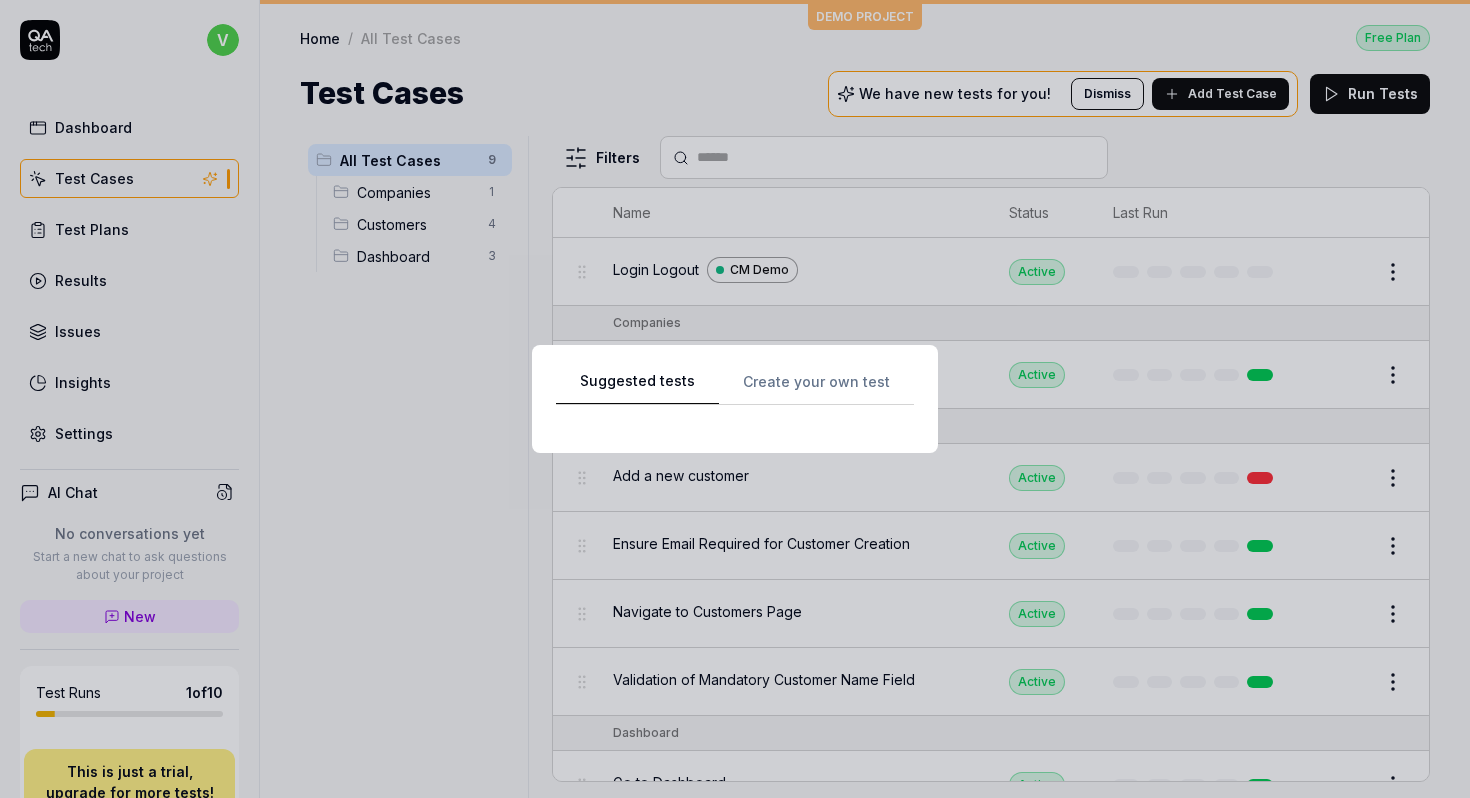 scroll, scrollTop: 0, scrollLeft: 0, axis: both 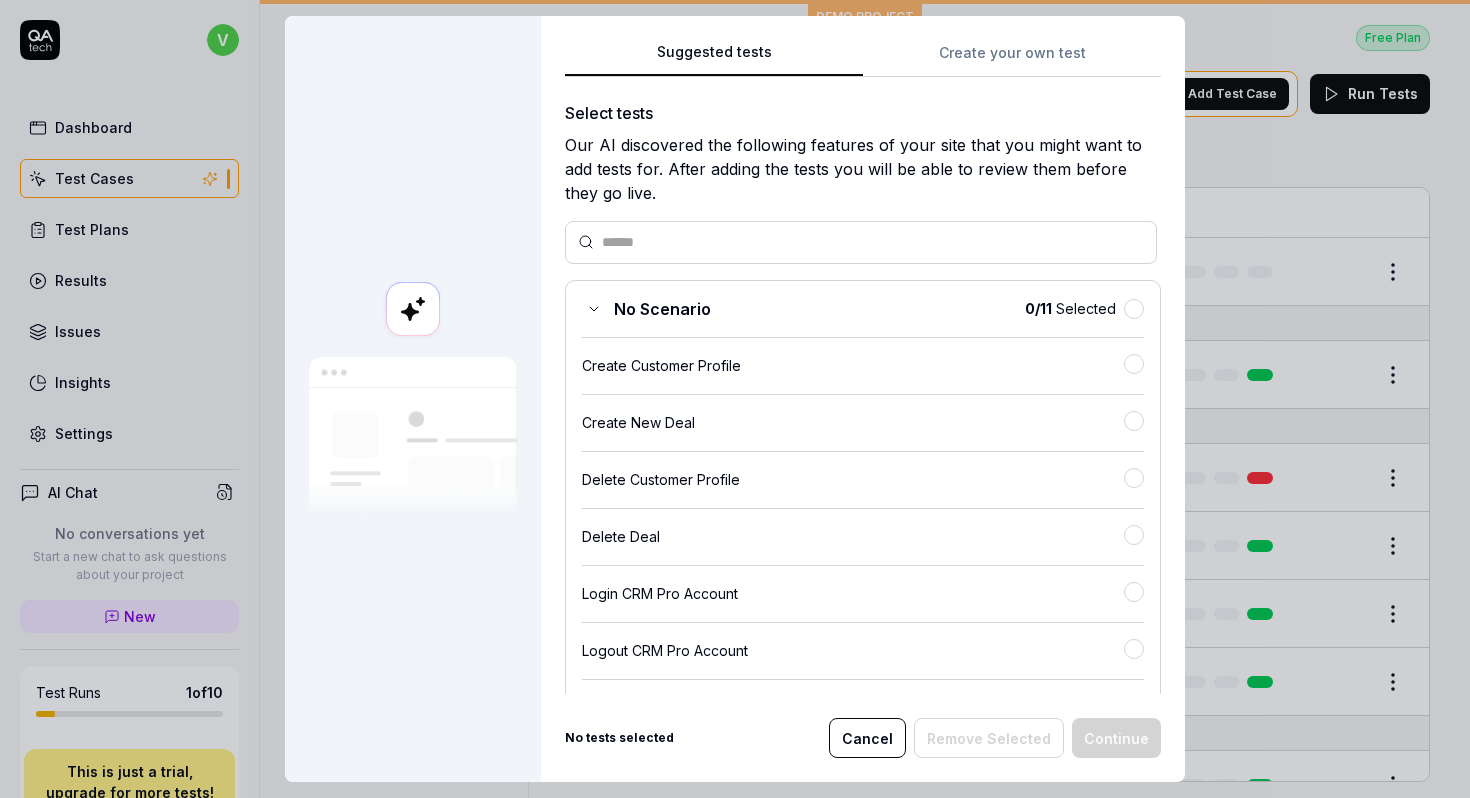 click on "Cancel" at bounding box center [867, 738] 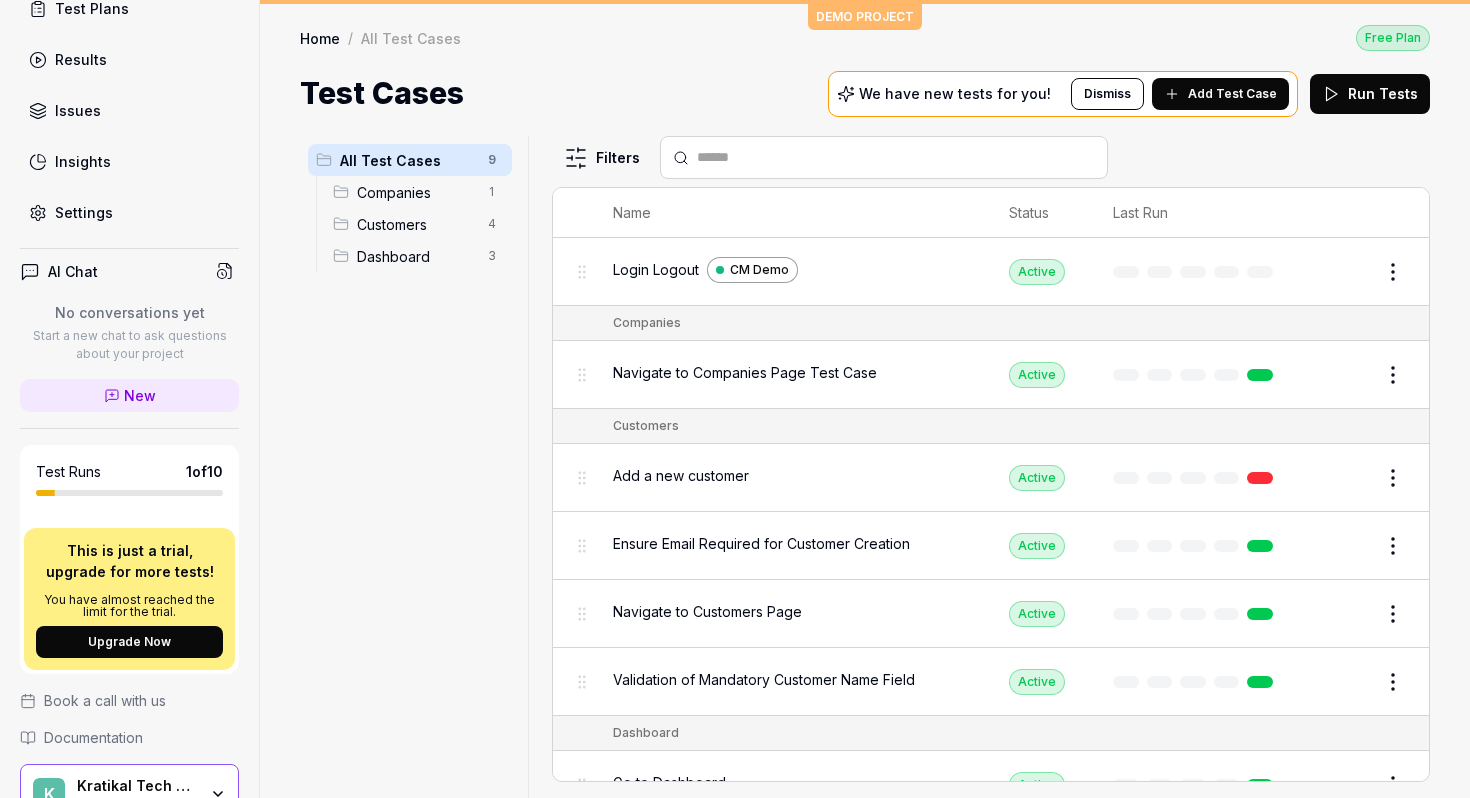 scroll, scrollTop: 273, scrollLeft: 0, axis: vertical 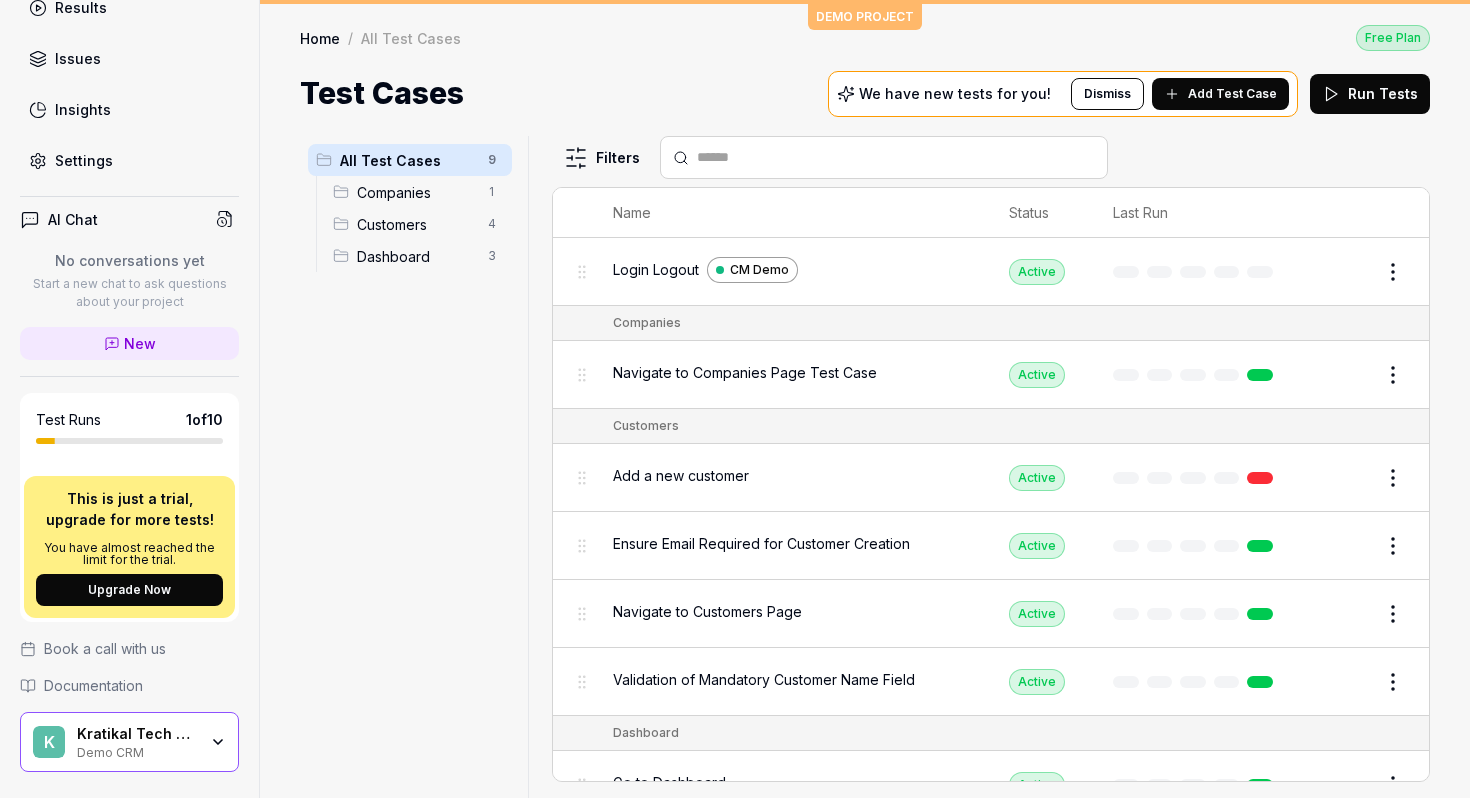 click on "Settings" at bounding box center [84, 160] 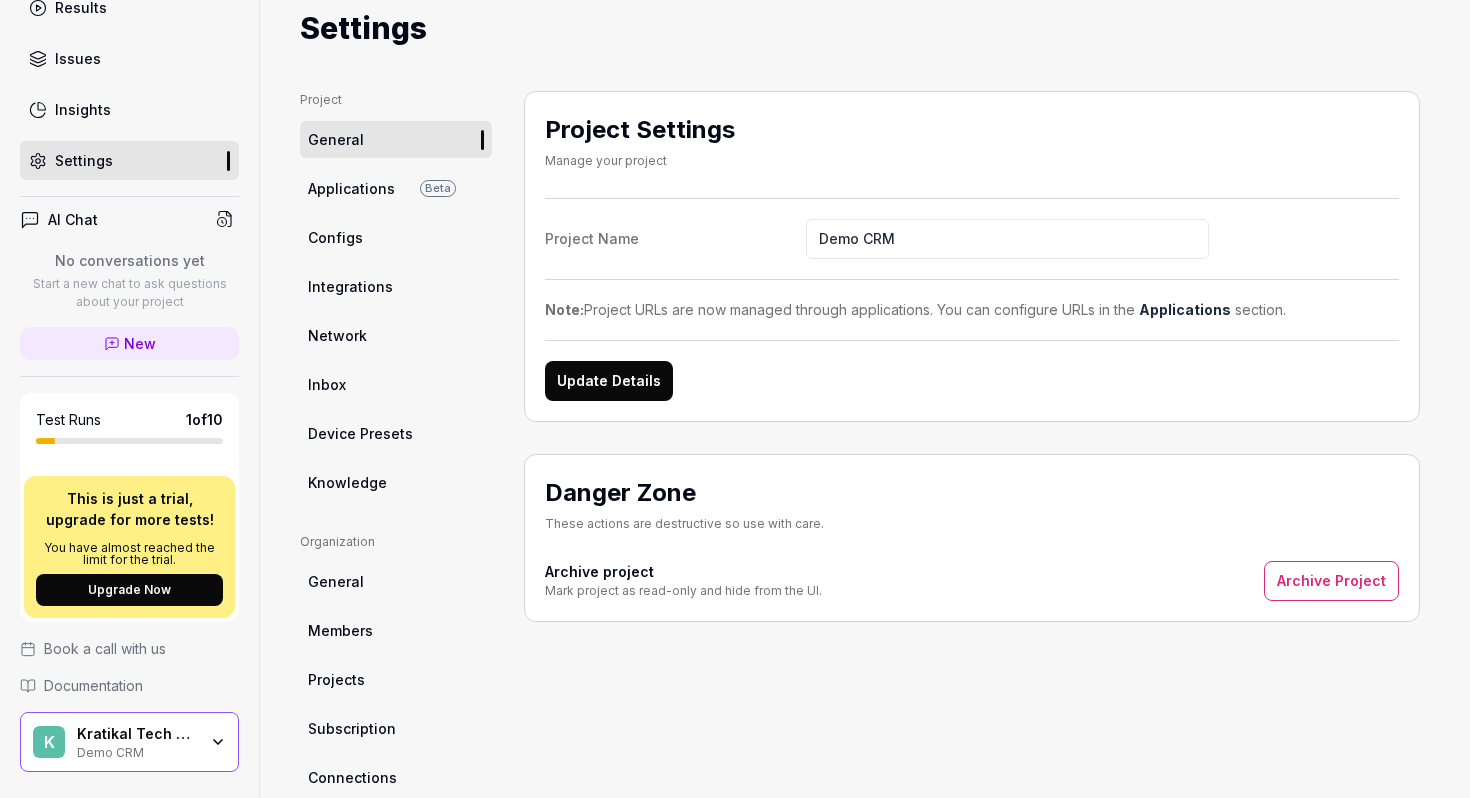 scroll, scrollTop: 74, scrollLeft: 0, axis: vertical 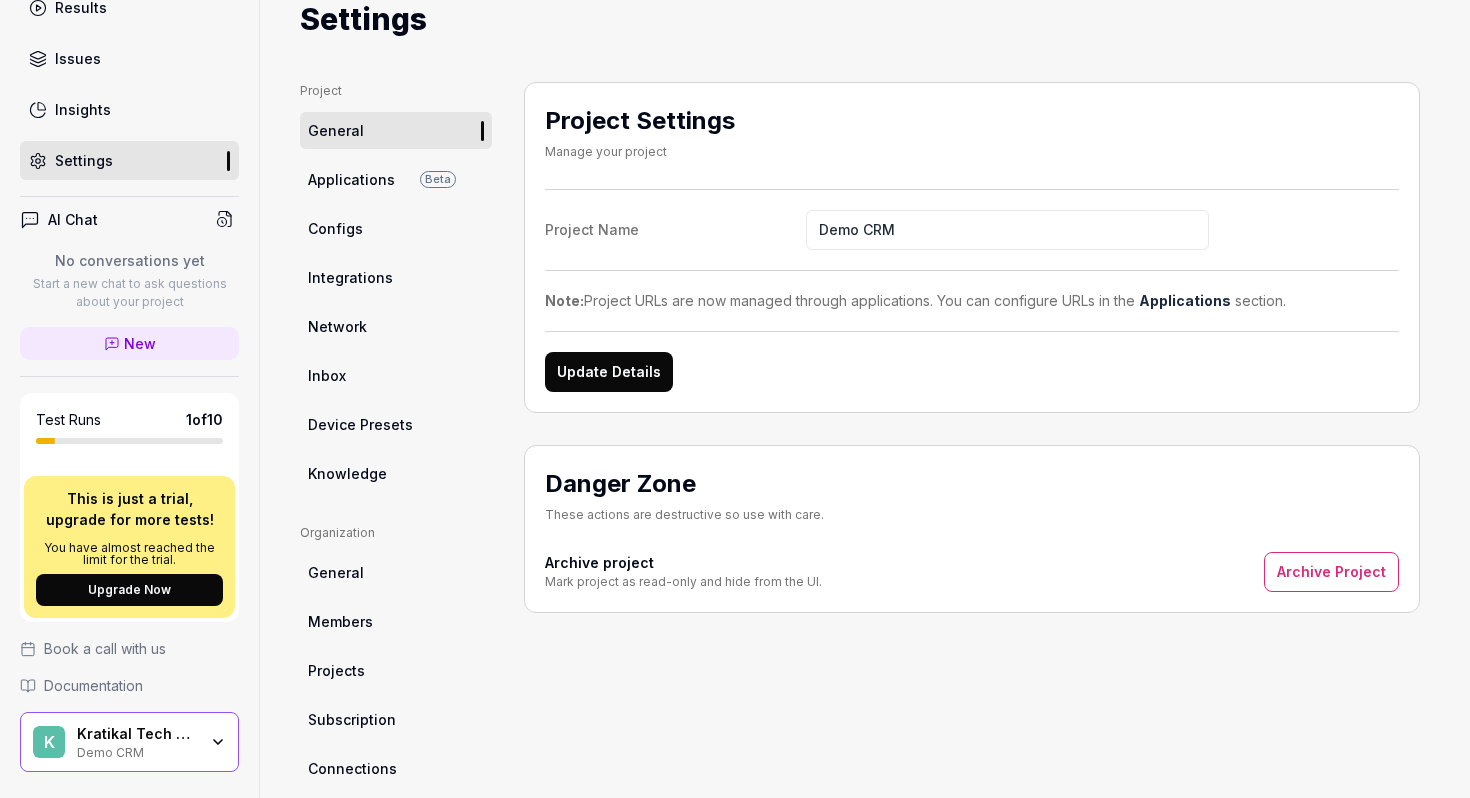 click on "Applications" at bounding box center [351, 179] 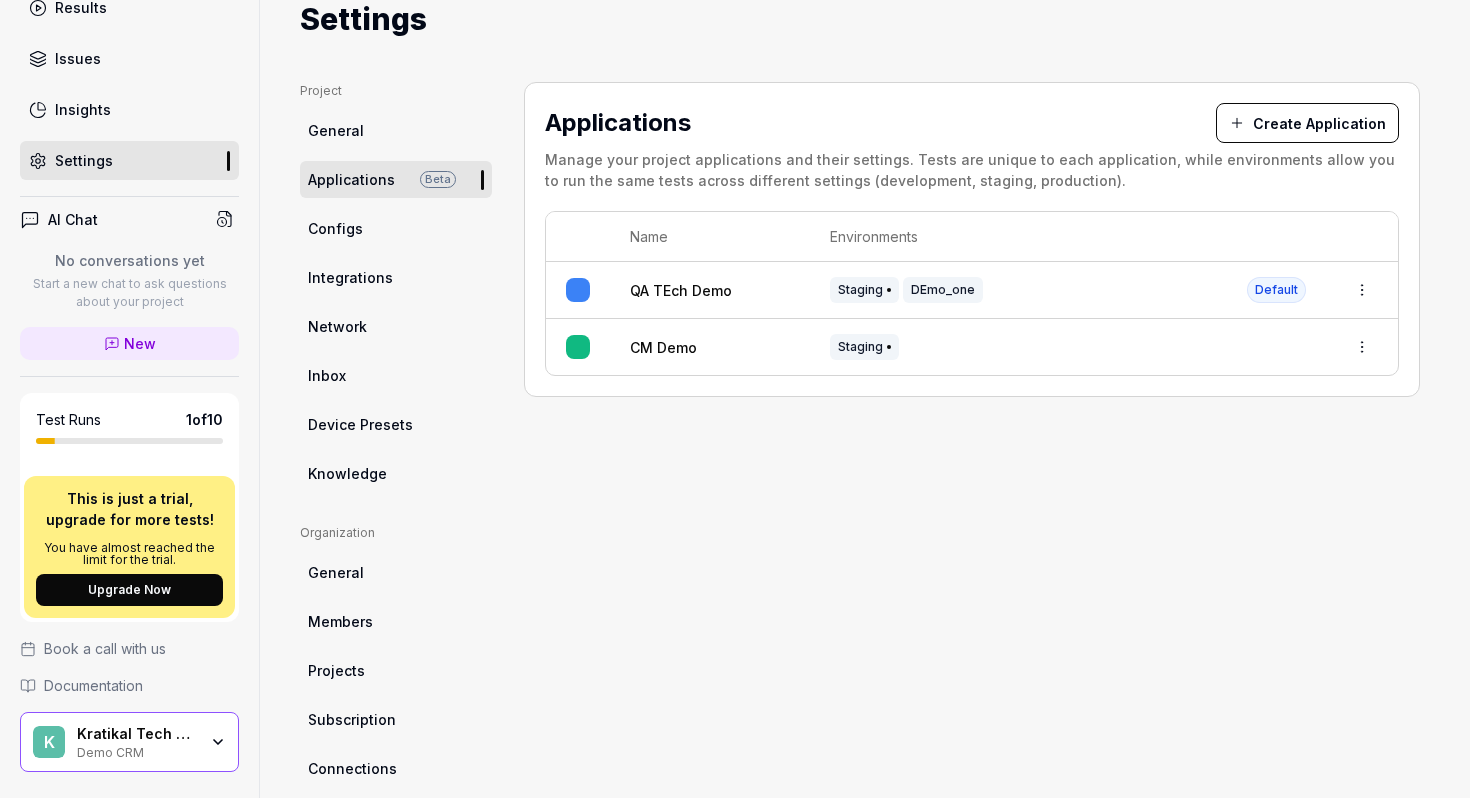 click on "DEmo_one" at bounding box center [943, 290] 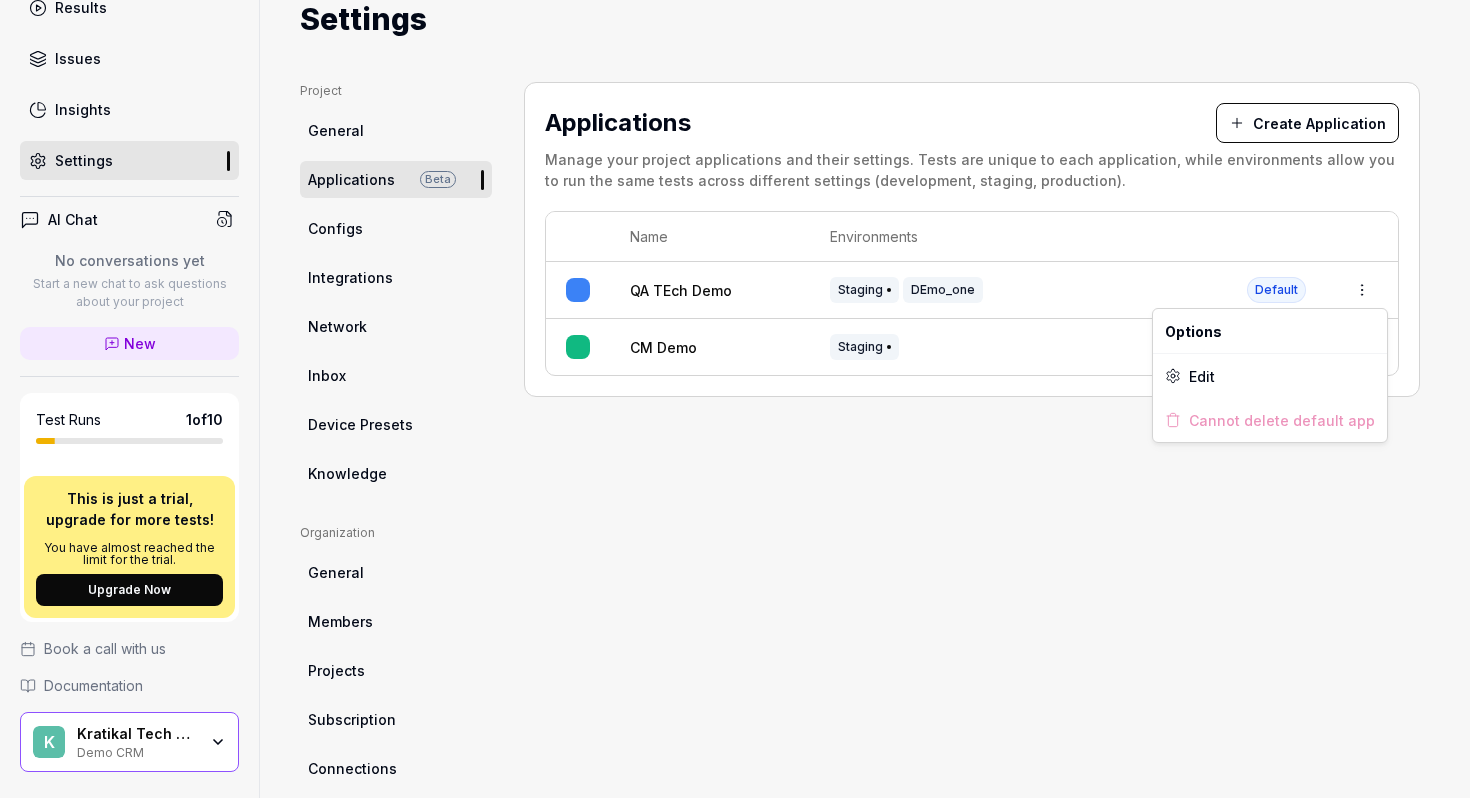 click on "v Dashboard Test Cases Test Plans Results Issues Insights Settings AI Chat No conversations yet Start a new chat to ask questions about your project New Test Runs 1  of  10 This is just a trial, upgrade for more tests! You have almost reached the limit for the trial. Upgrade Now Book a call with us Documentation K Kratikal Tech Pvt Lvt Demo CRM Collapse Sidebar DEMO PROJECT Home / Settings Free Plan Home / Settings Free Plan Settings Project General Applications Beta Configs Integrations Network Inbox Device Presets Knowledge Project Select a page Organization General Members Projects Subscription Connections Organization Select a page Profile My Details Authentication Email Password Profile Select a page Applications Create Application Manage your project applications and their settings. Tests are unique to each application, while environments allow you to run the same tests across different settings (development, staging, production). Name Environments QA TEch Demo Staging DEmo_one Default CM Demo Staging" at bounding box center (735, 399) 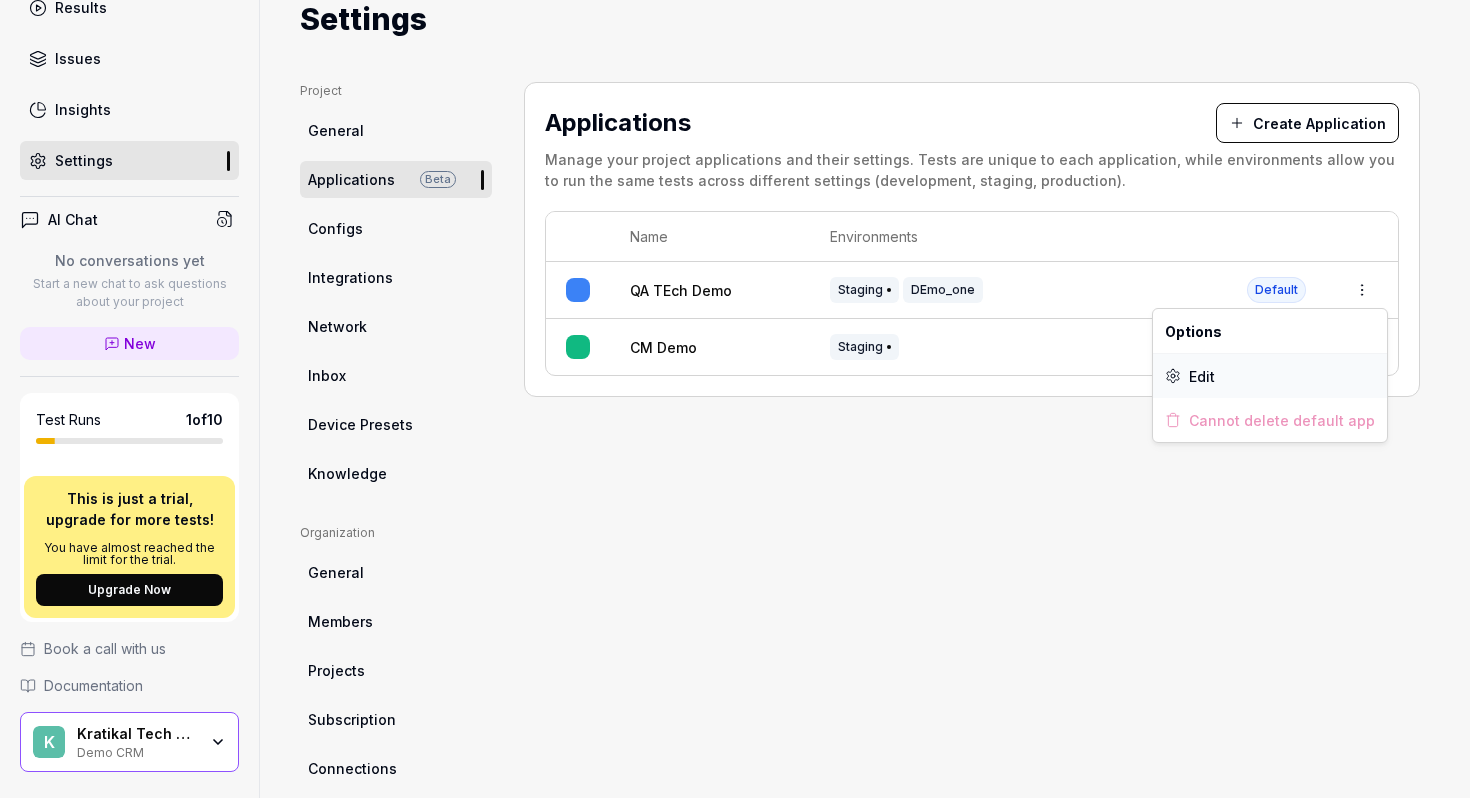 click on "Edit" at bounding box center (1202, 376) 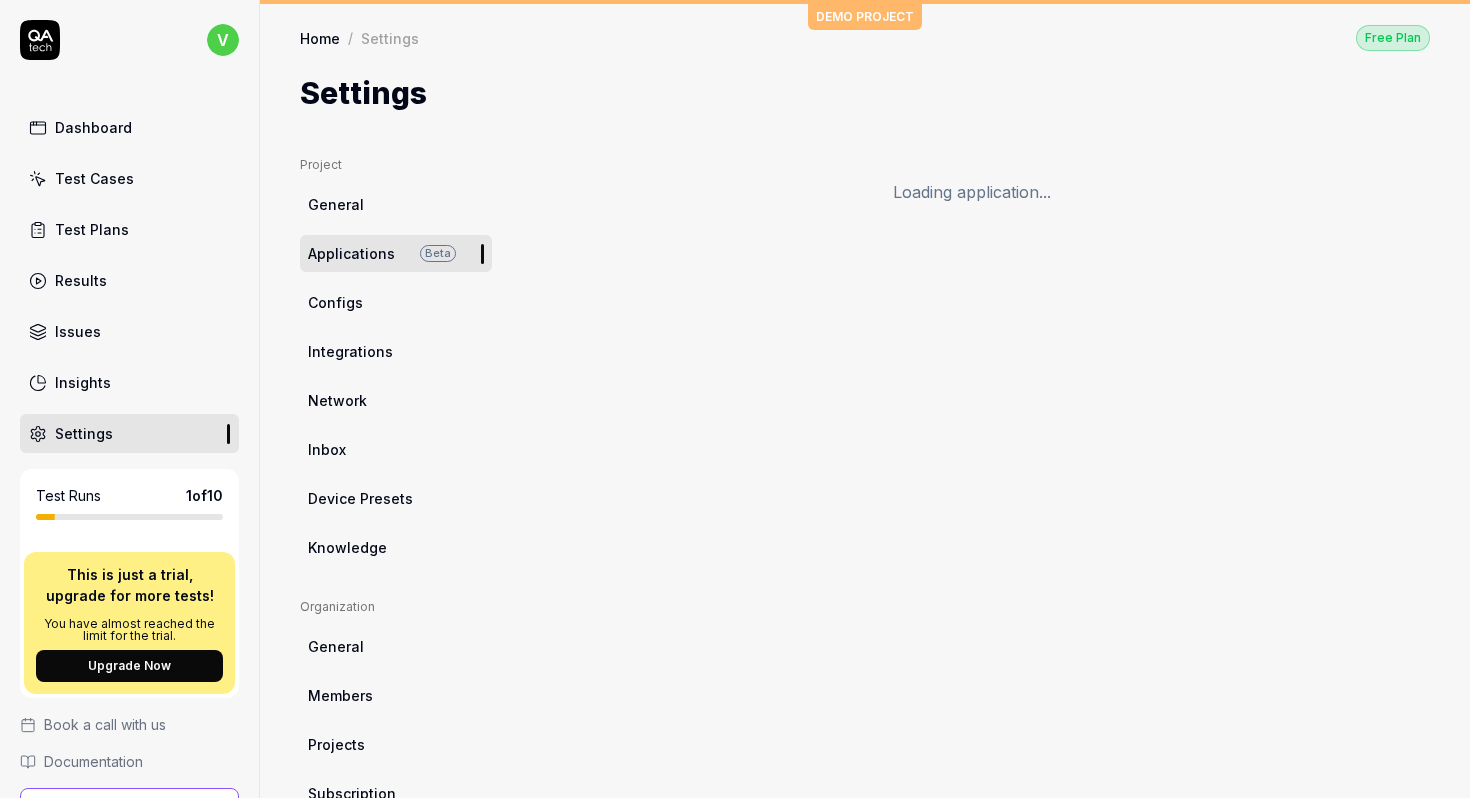 scroll, scrollTop: 0, scrollLeft: 0, axis: both 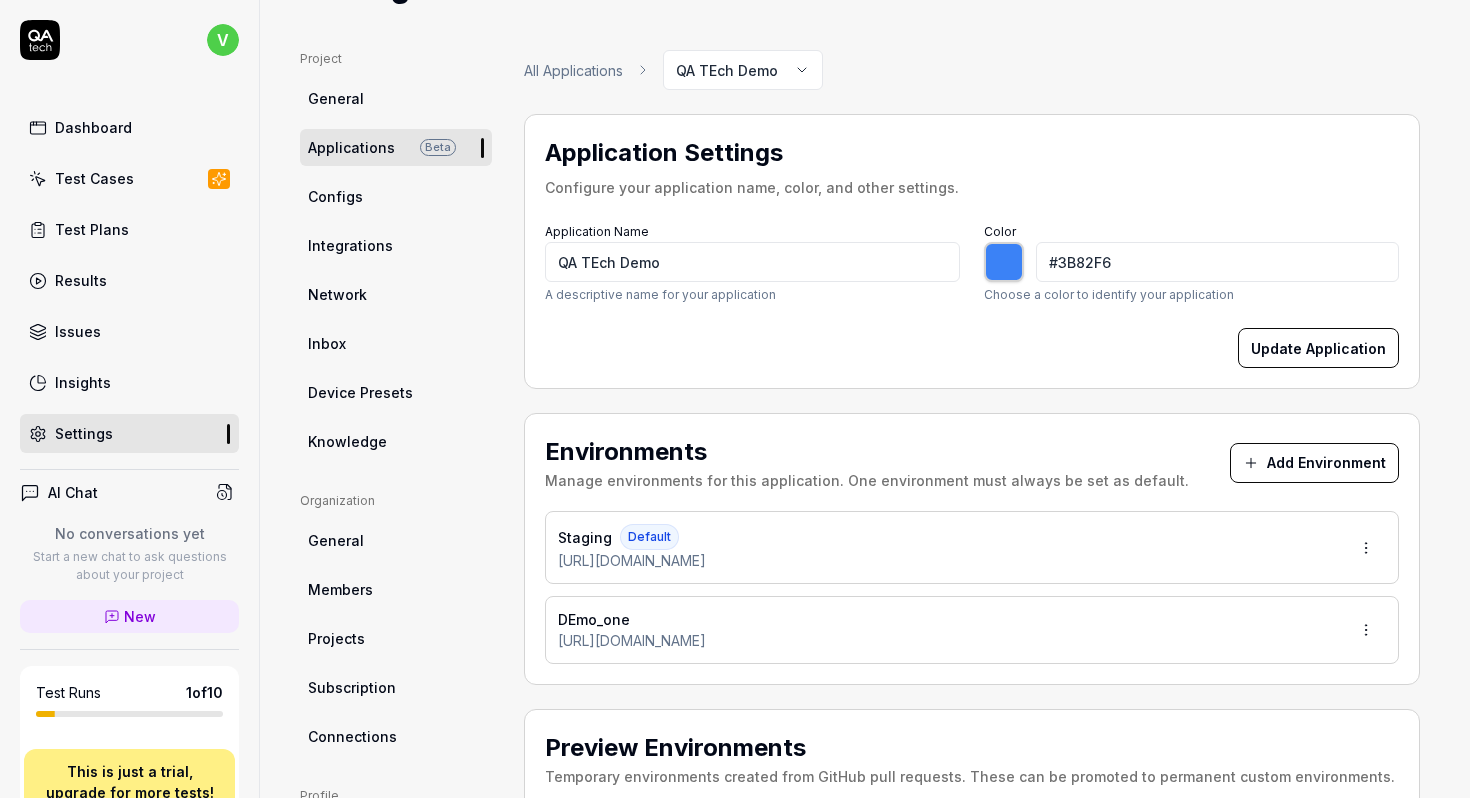 type on "*******" 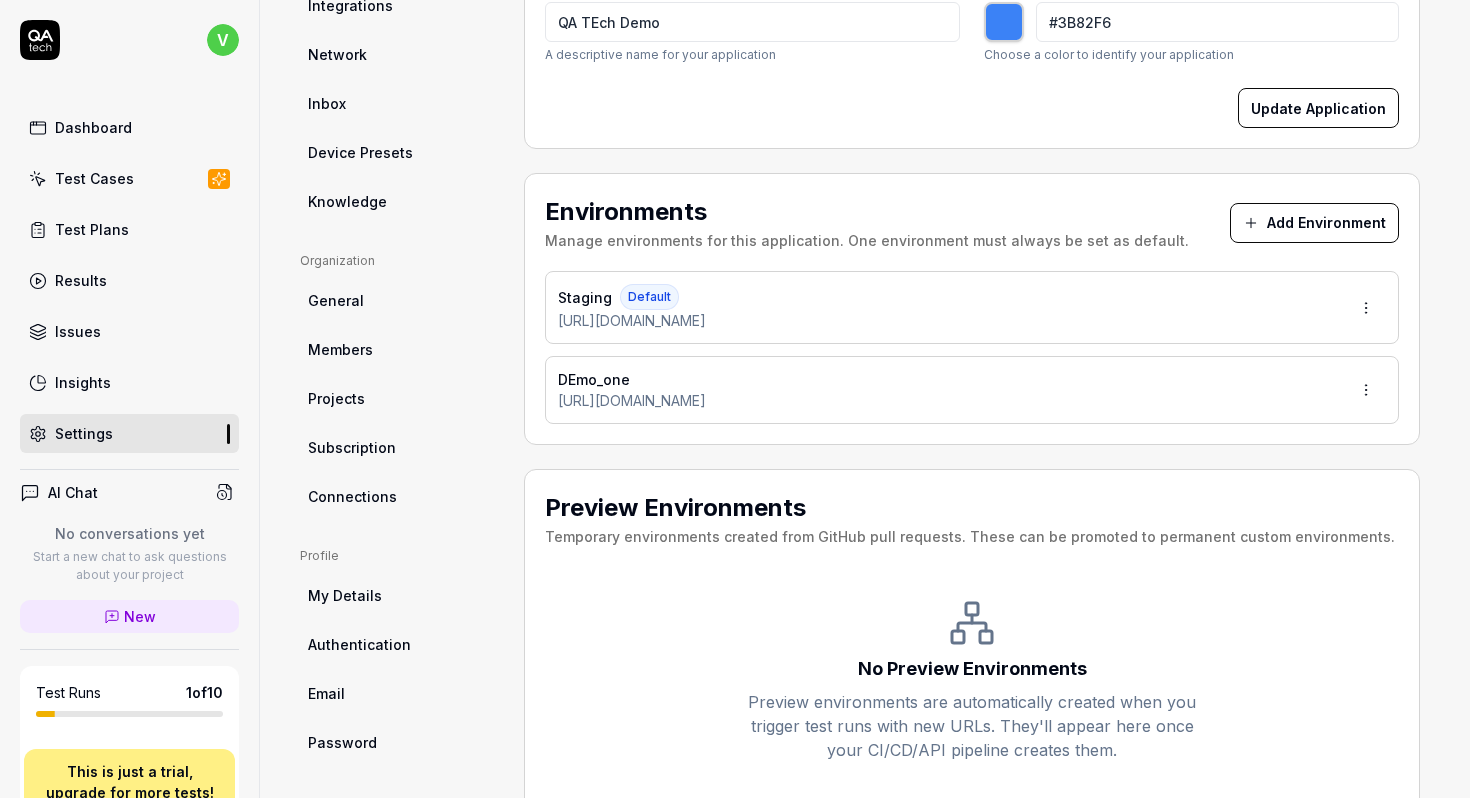 scroll, scrollTop: 348, scrollLeft: 0, axis: vertical 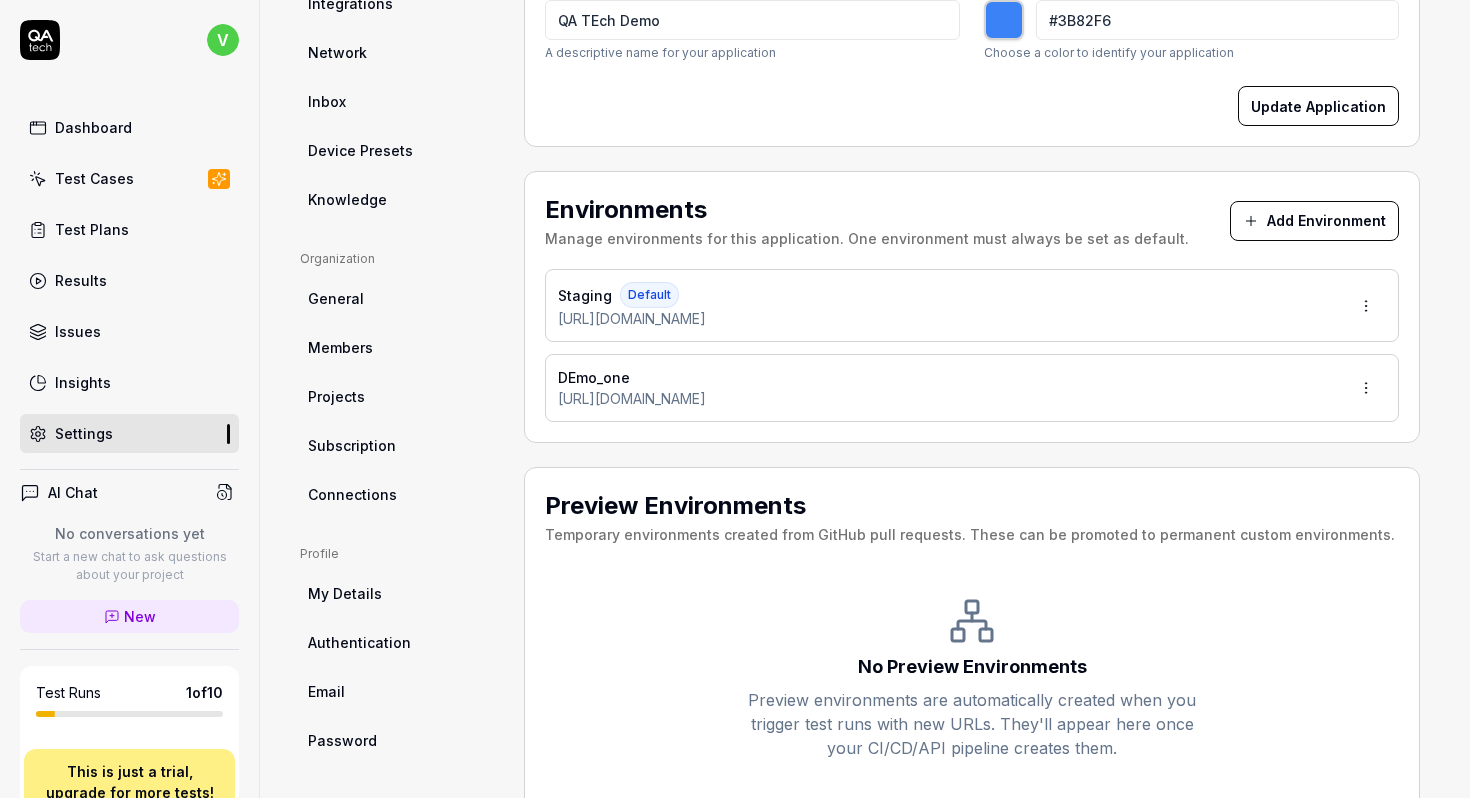 click on "Authentication" at bounding box center (359, 642) 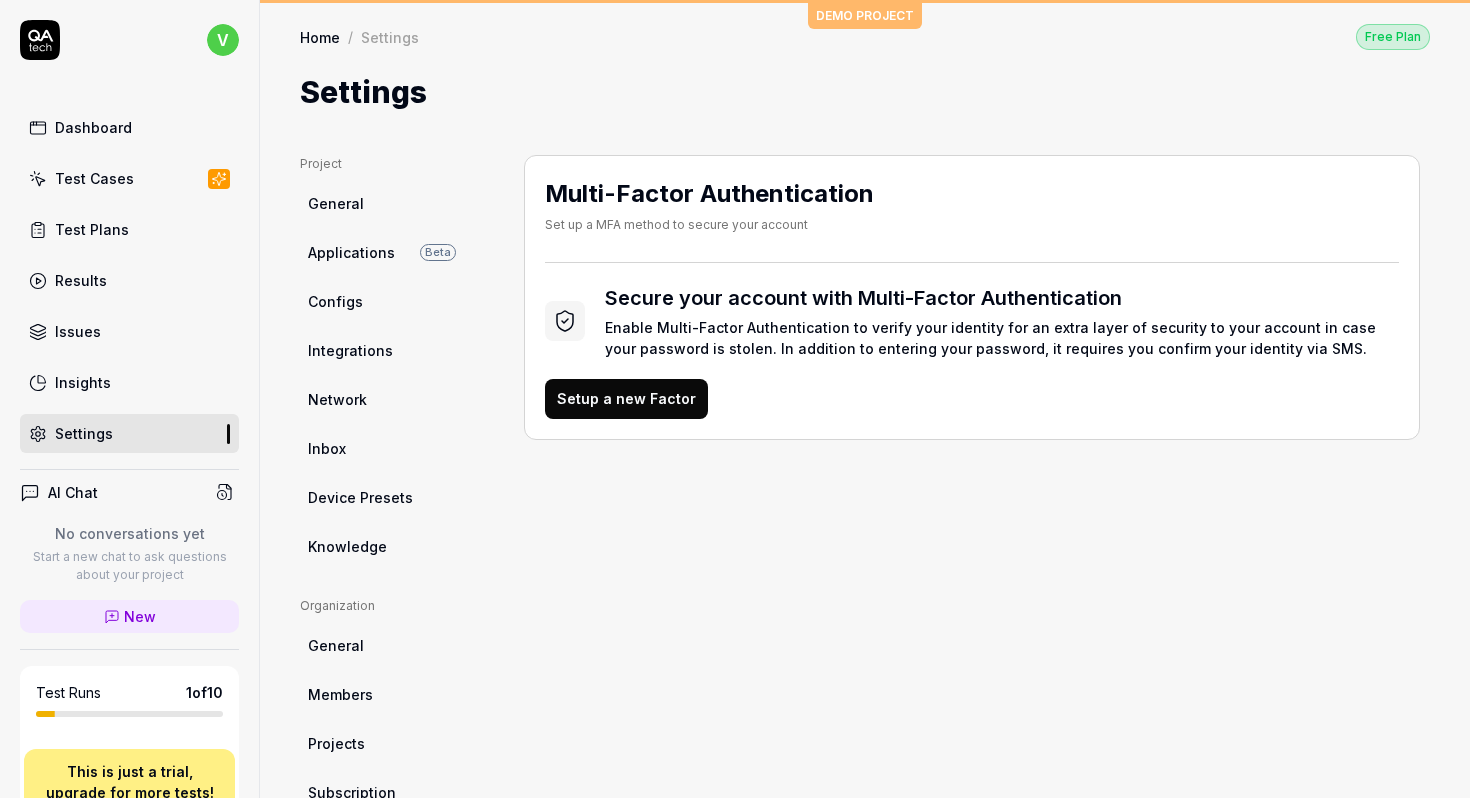 scroll, scrollTop: 0, scrollLeft: 0, axis: both 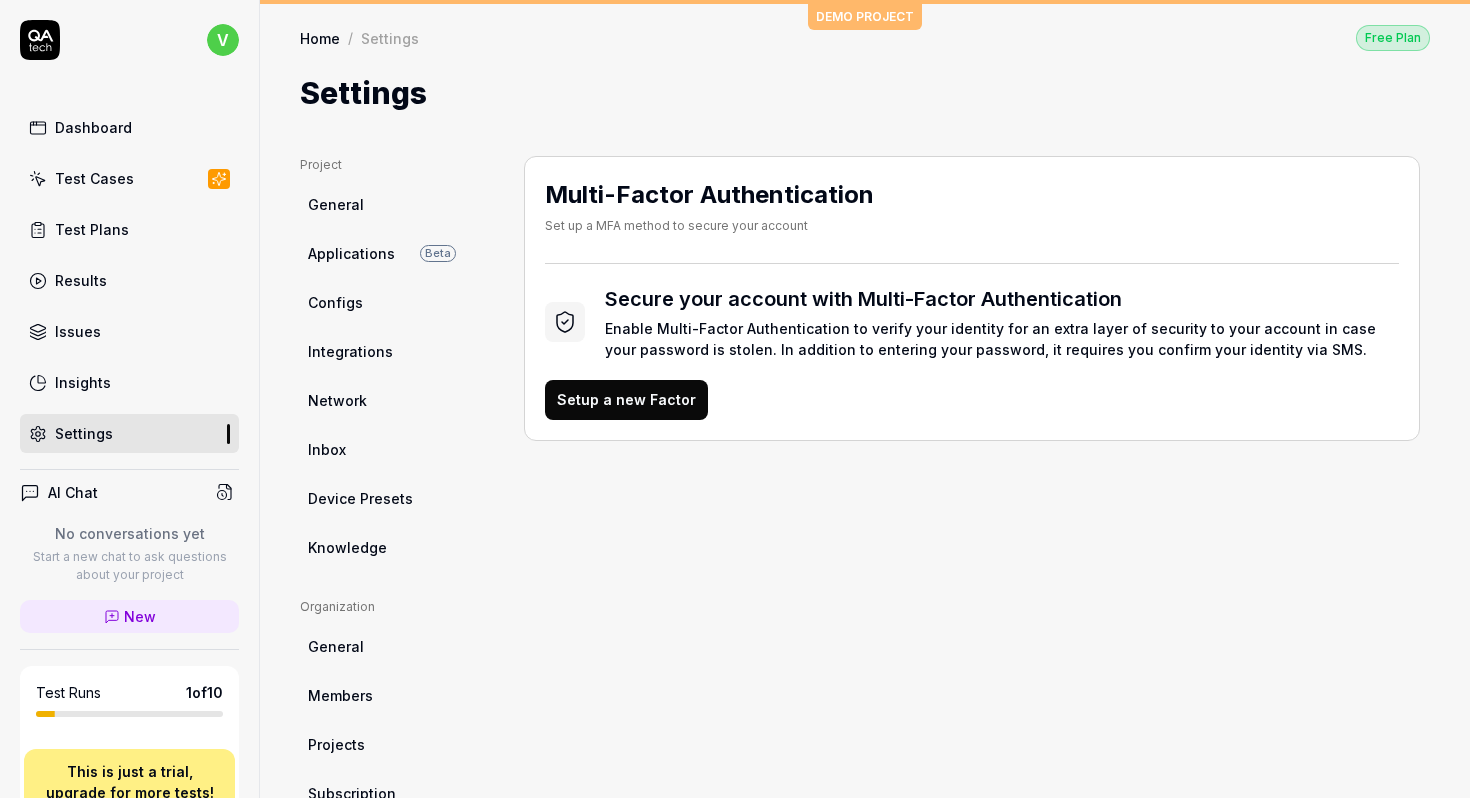 click on "Configs" at bounding box center [396, 302] 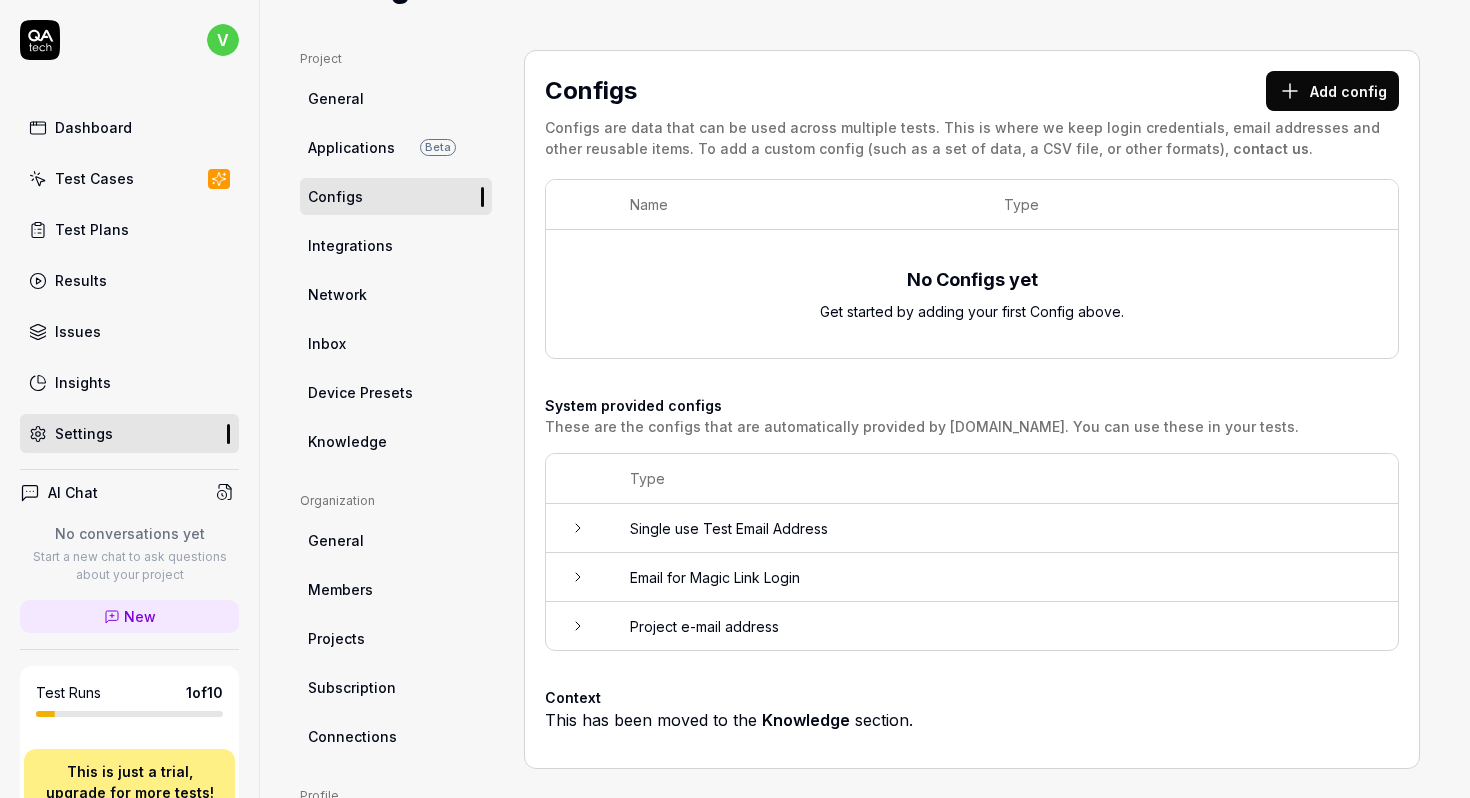 scroll, scrollTop: 107, scrollLeft: 0, axis: vertical 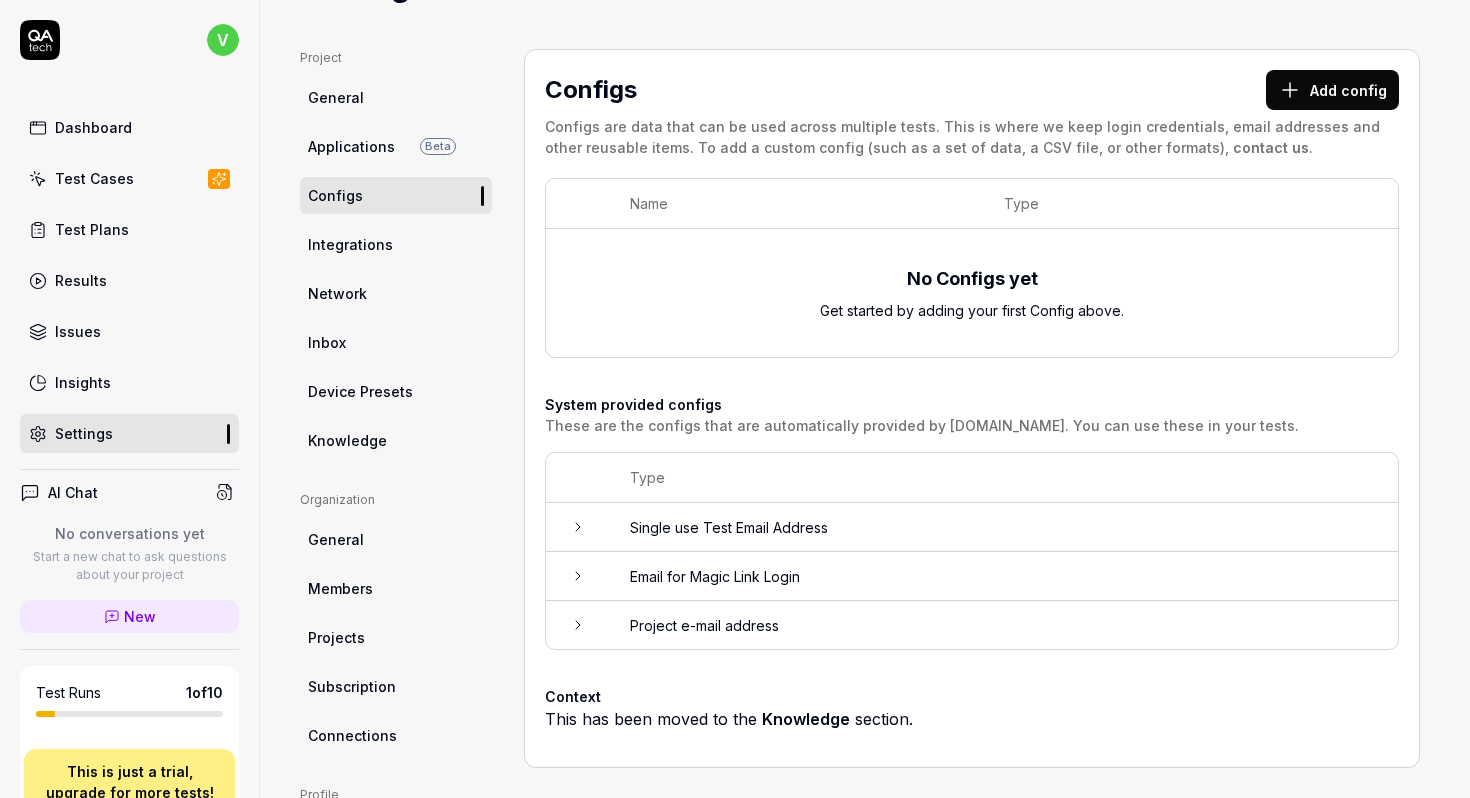 click on "Single use Test Email Address" at bounding box center [1004, 527] 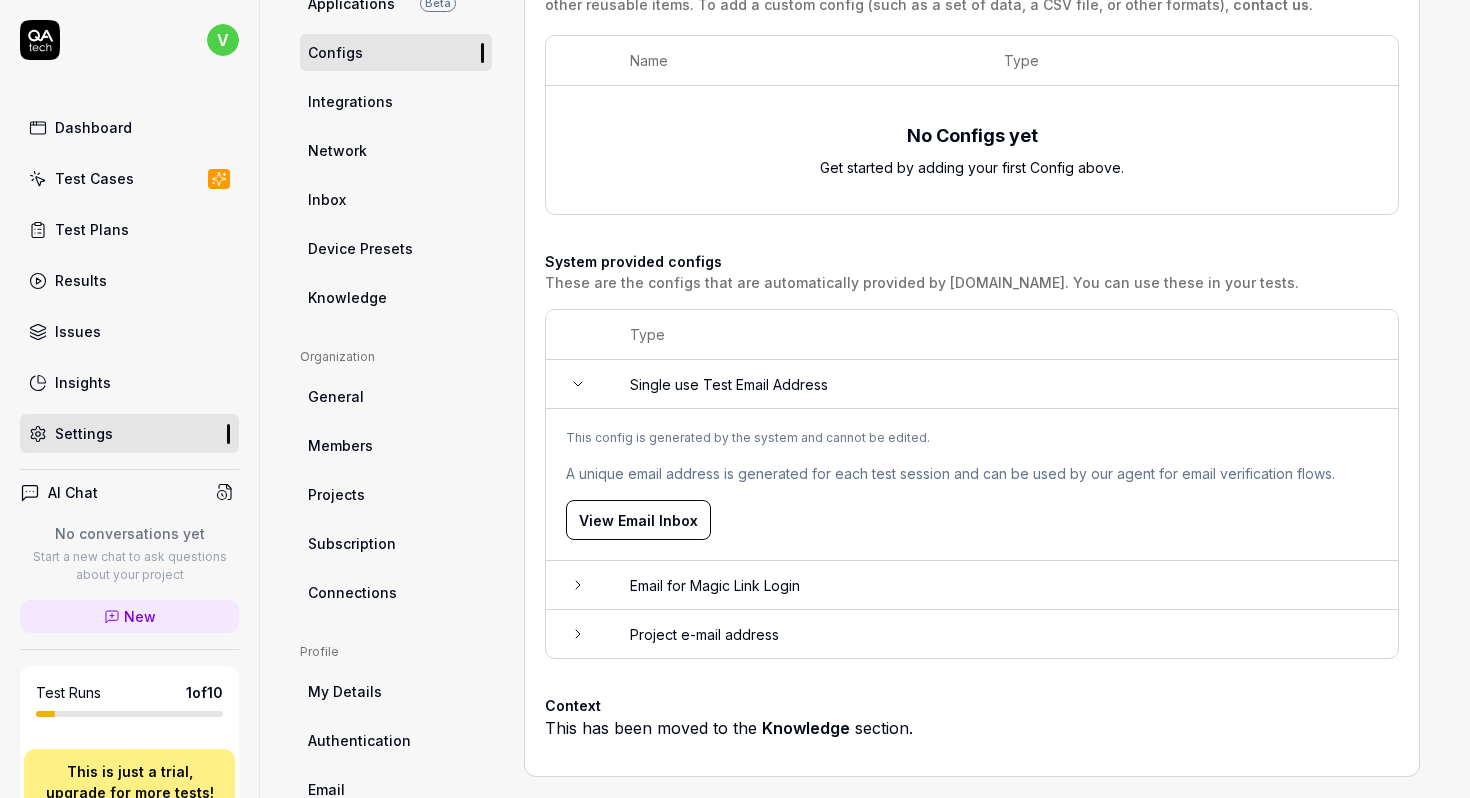 scroll, scrollTop: 267, scrollLeft: 0, axis: vertical 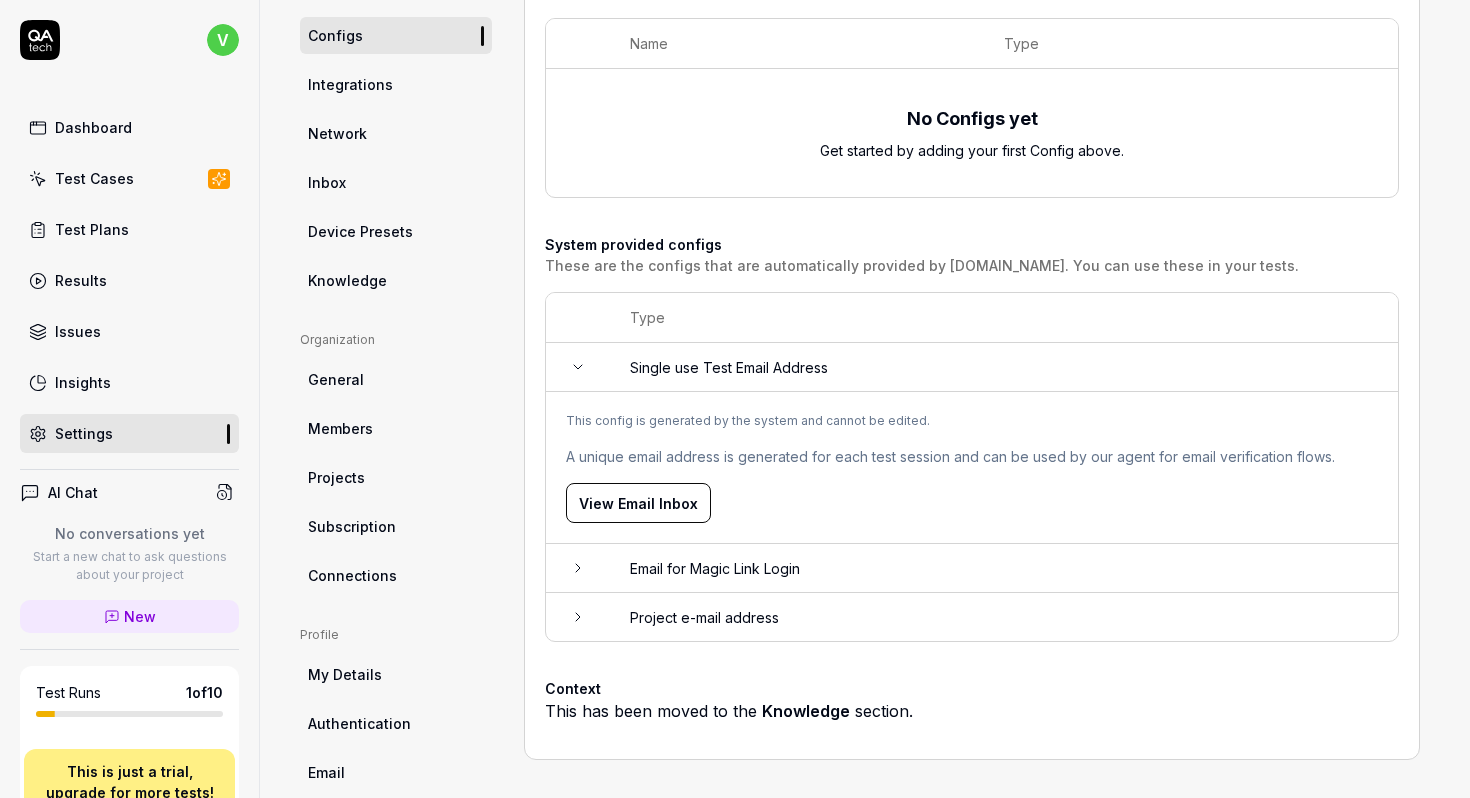 click on "View Email Inbox" at bounding box center [638, 503] 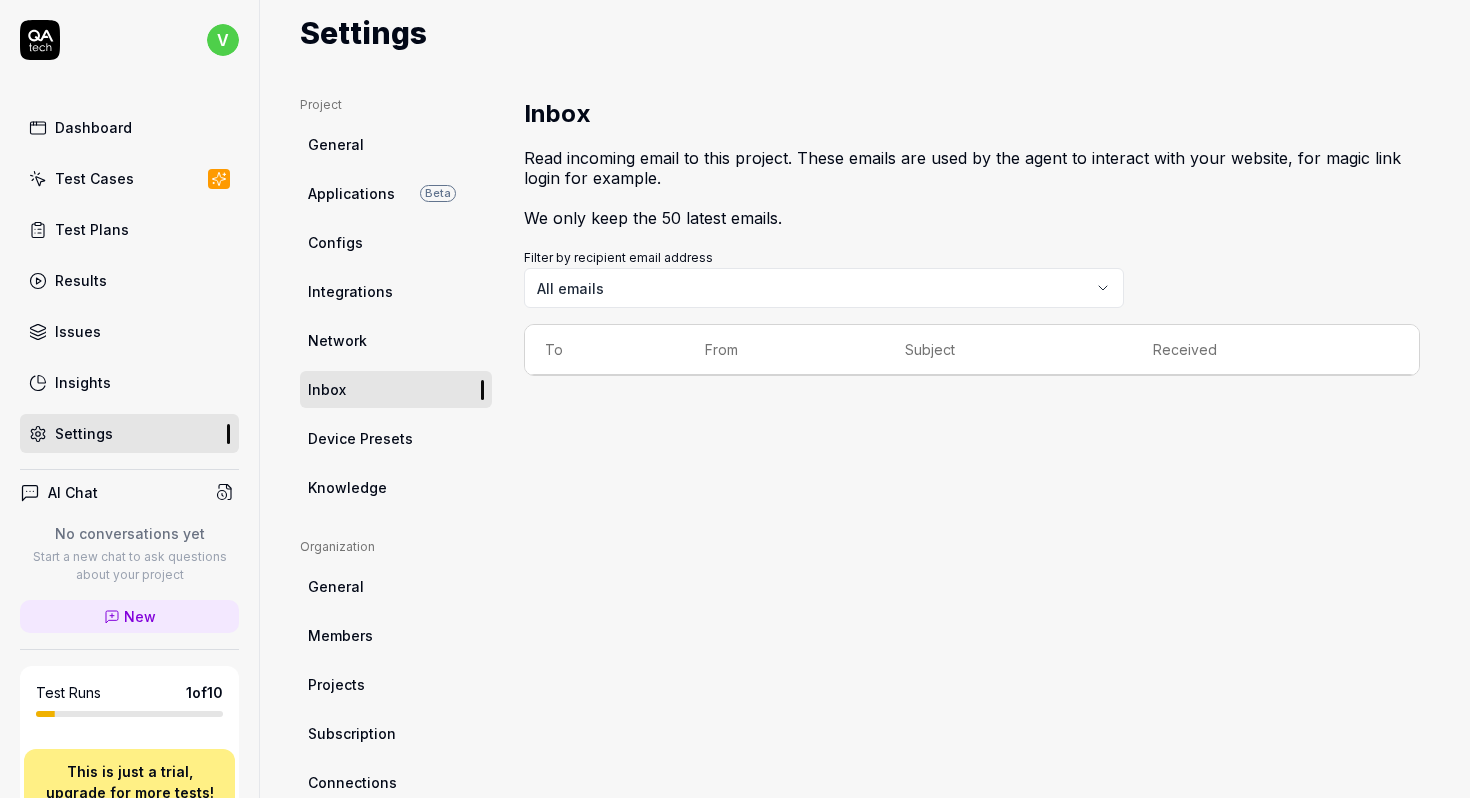 scroll, scrollTop: 0, scrollLeft: 0, axis: both 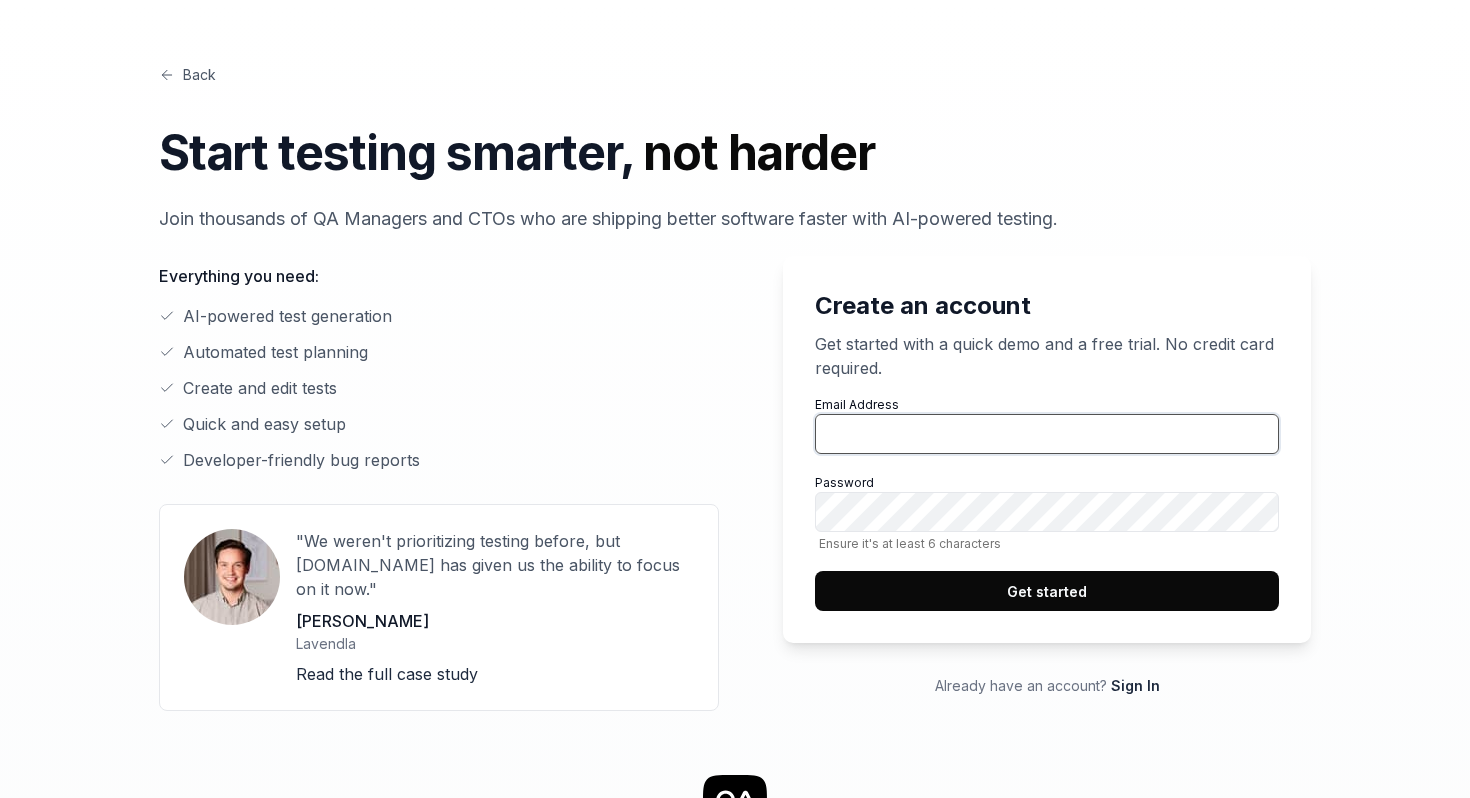 click on "Email Address" at bounding box center [1047, 434] 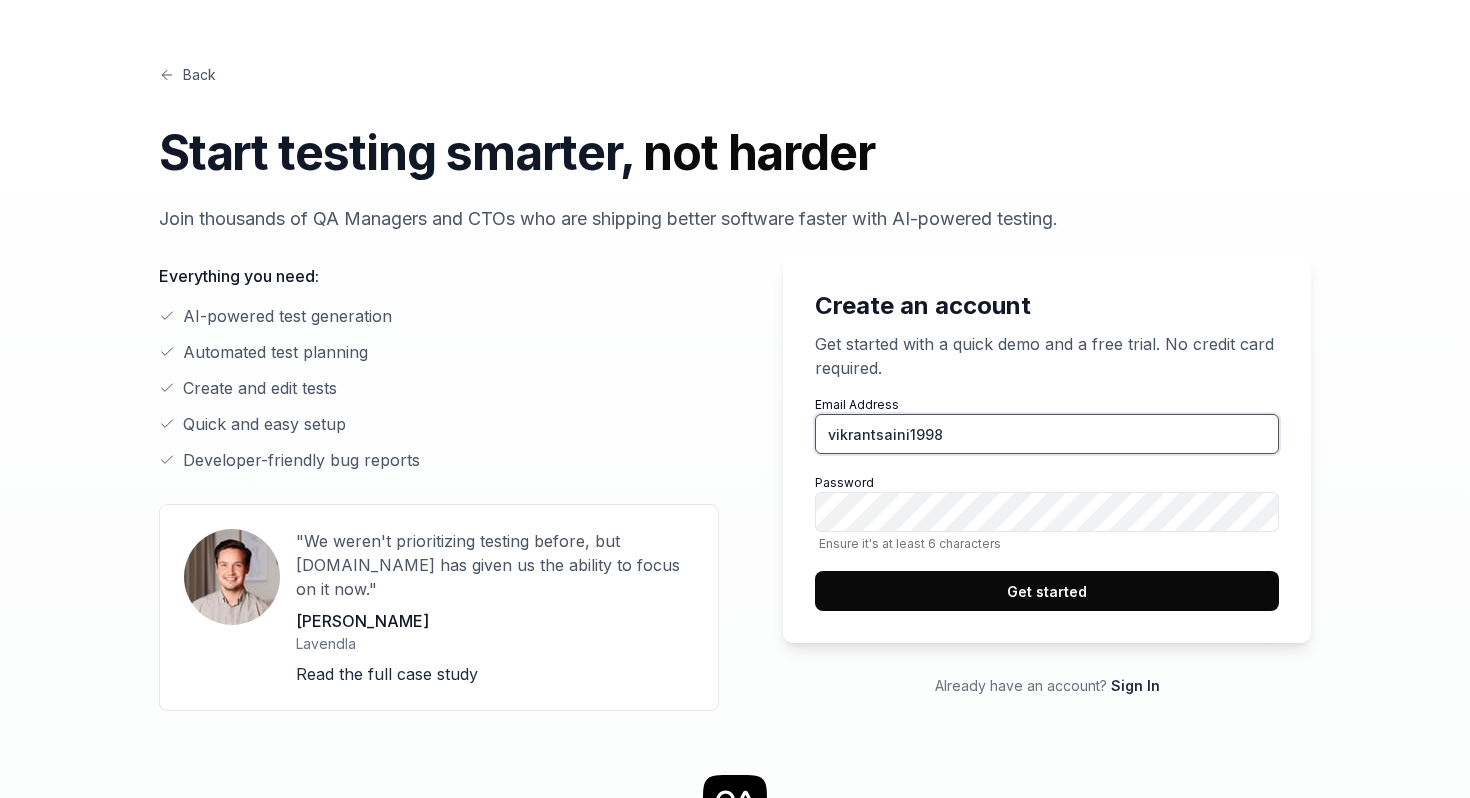 type on "vikrantsaini1998@gmail.com" 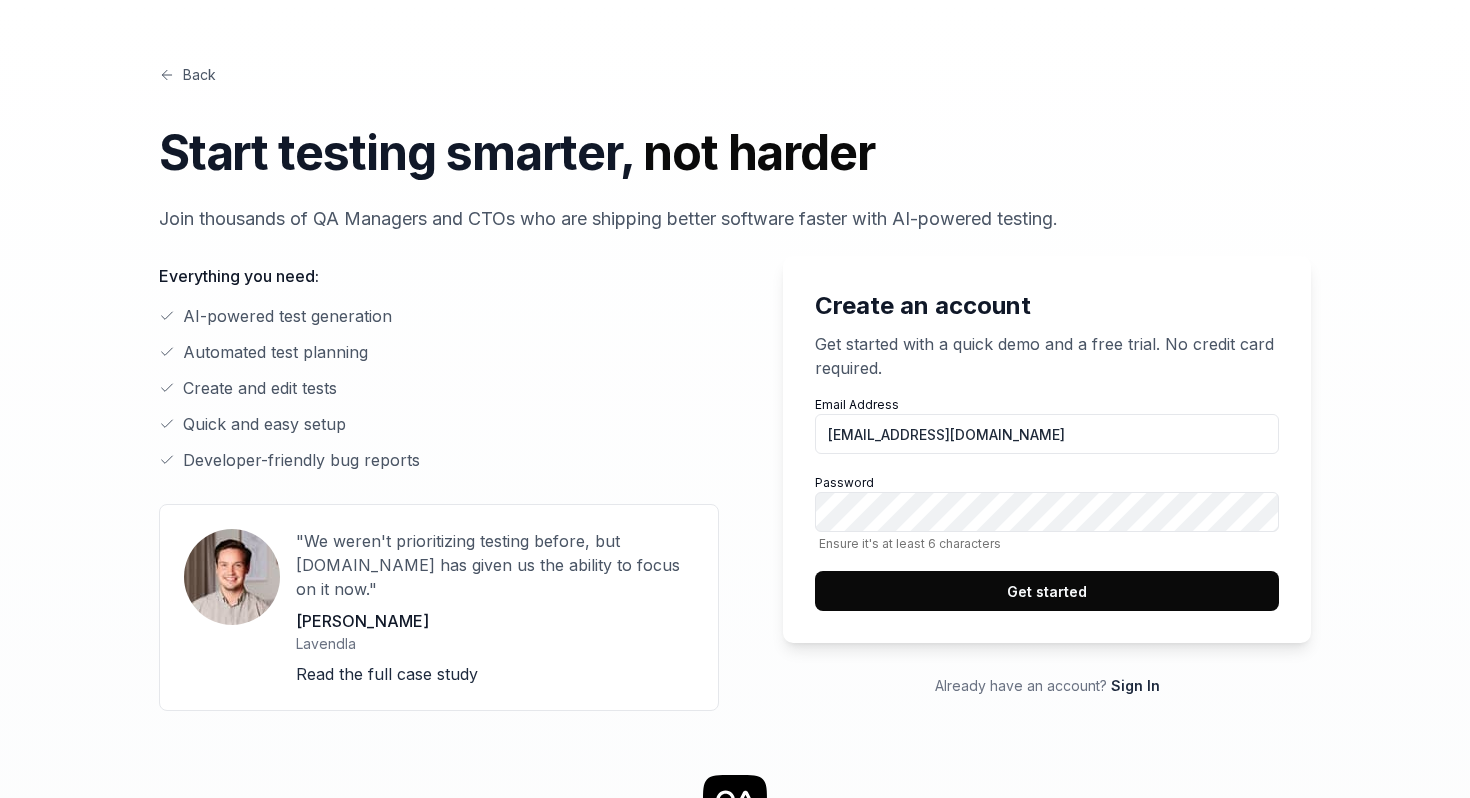click on "Get started" at bounding box center (1047, 591) 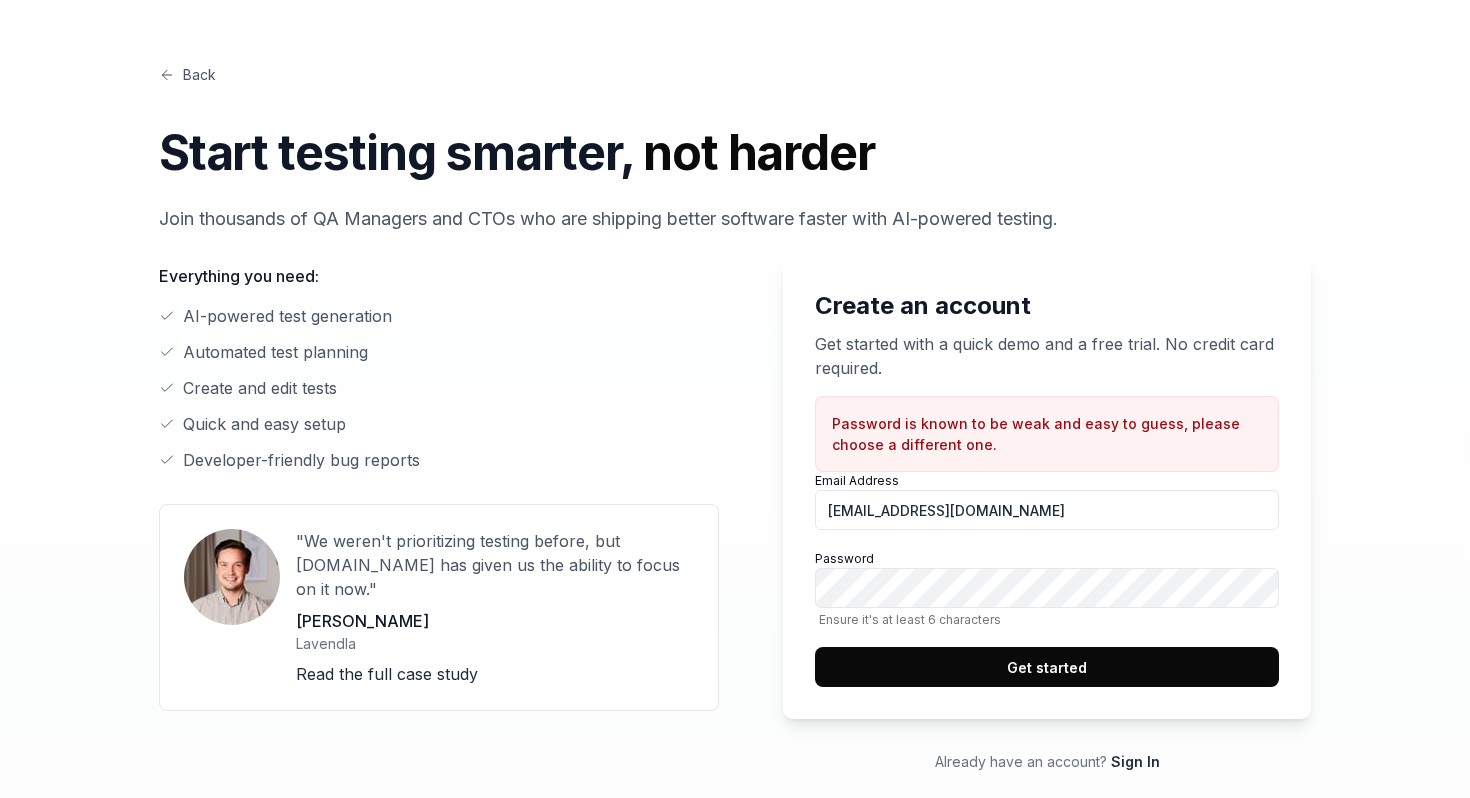 click on "Get started" at bounding box center [1047, 667] 